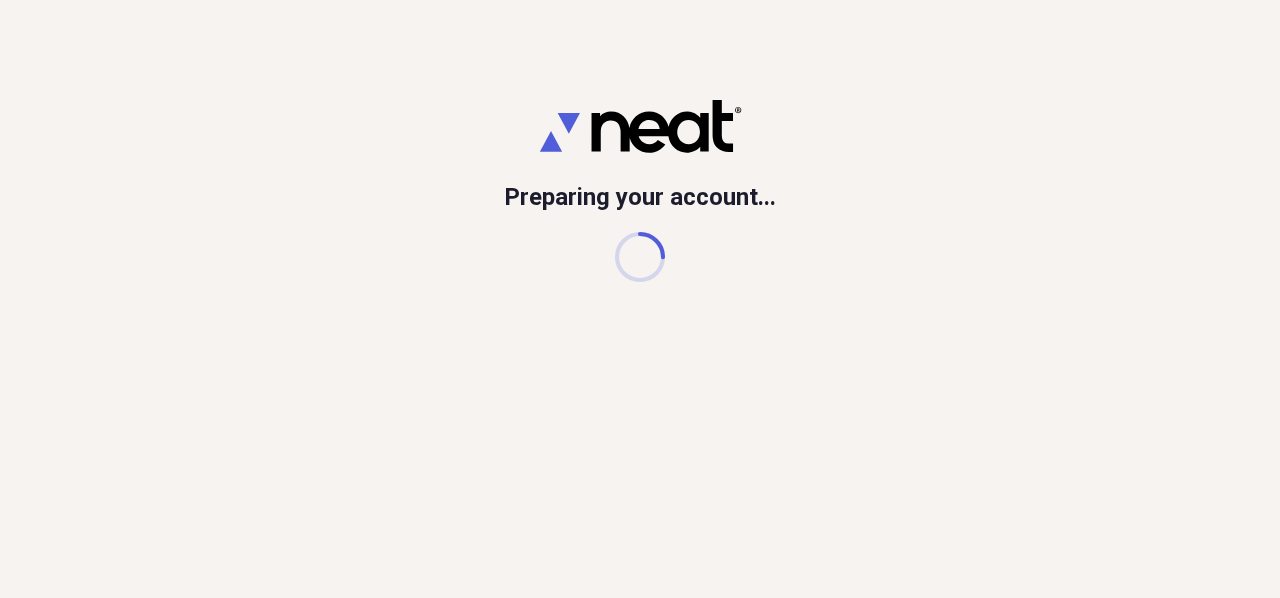 scroll, scrollTop: 0, scrollLeft: 0, axis: both 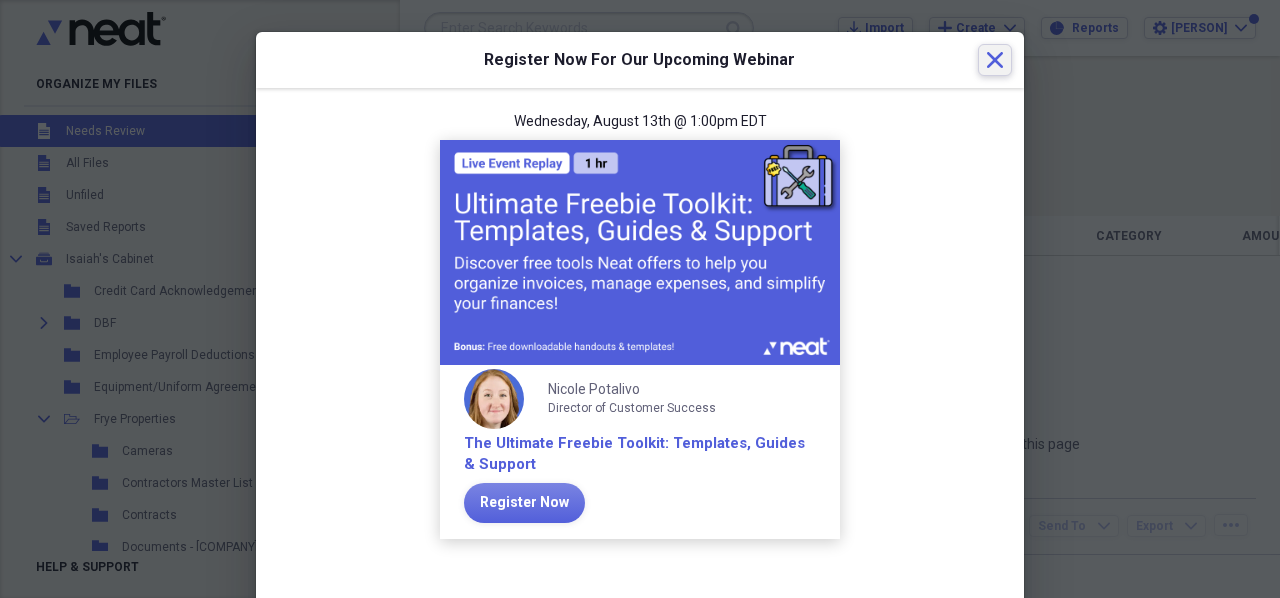 click on "Close" 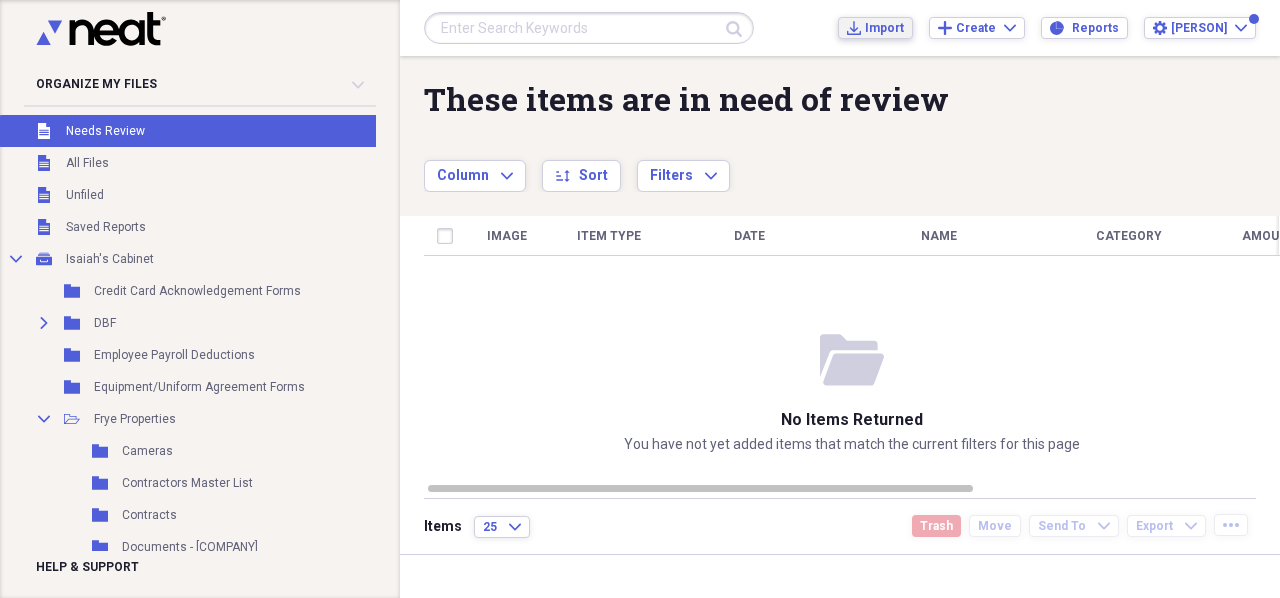 click on "Import" at bounding box center (884, 28) 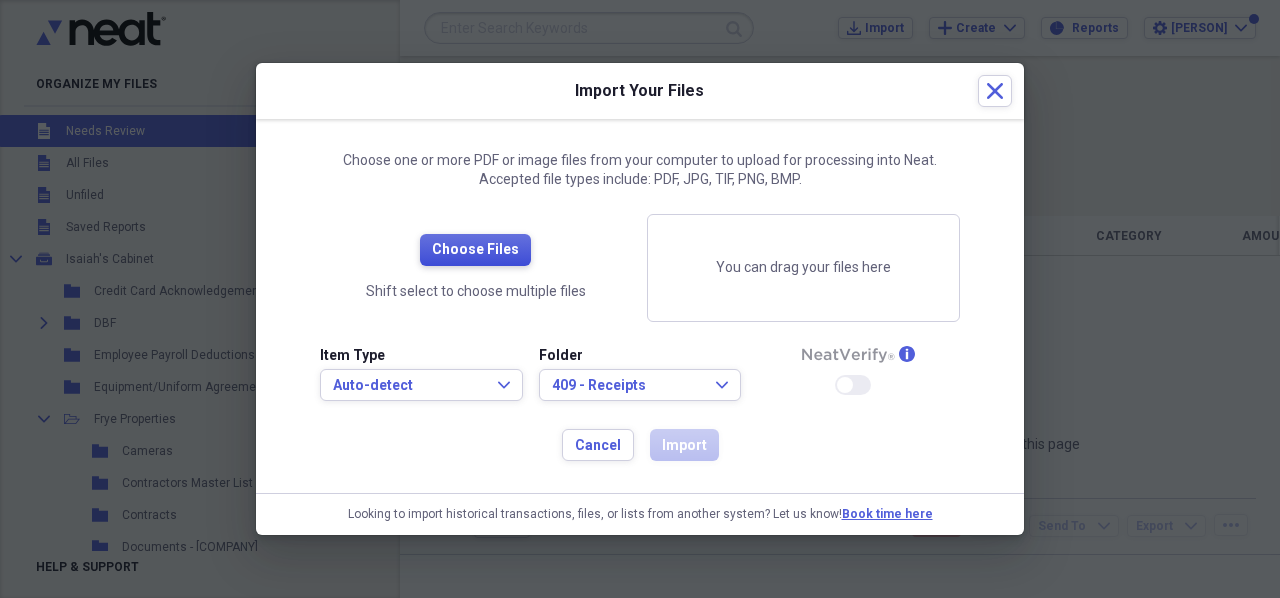 click on "Choose Files" at bounding box center (475, 250) 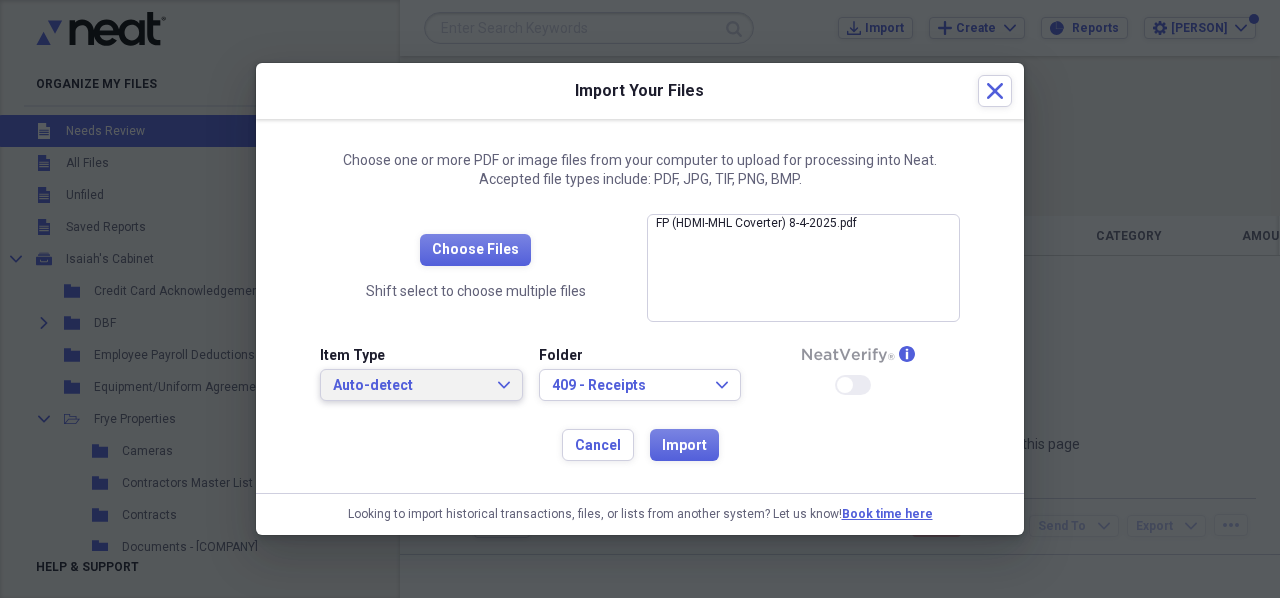 drag, startPoint x: 409, startPoint y: 377, endPoint x: 396, endPoint y: 360, distance: 21.400934 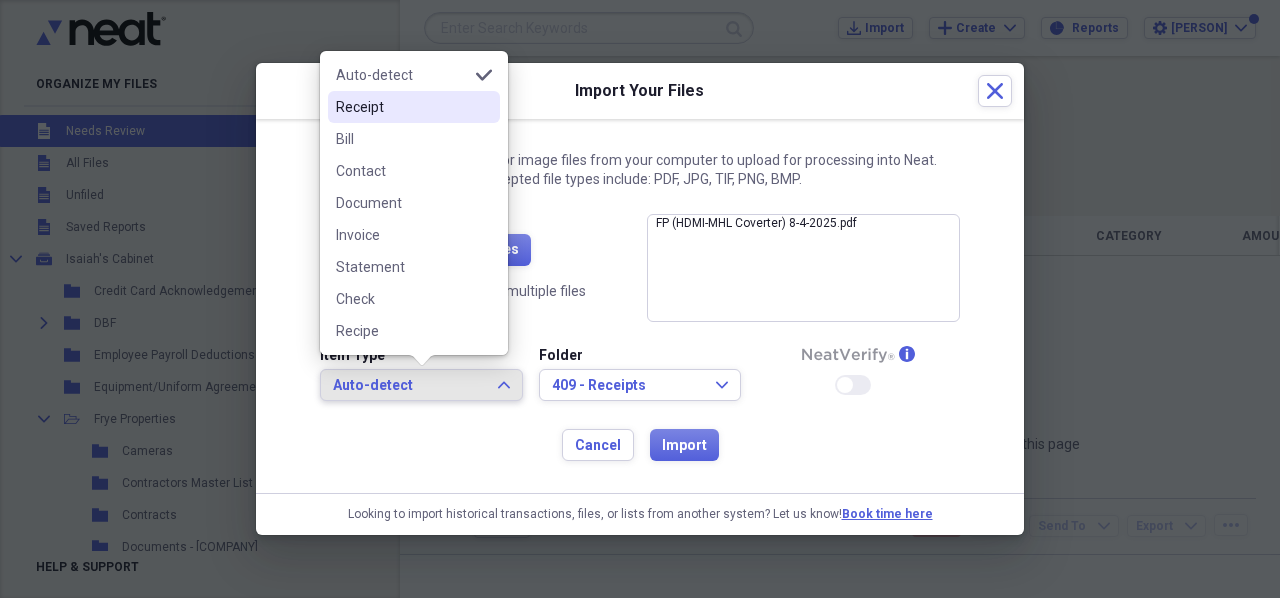 click on "Receipt" at bounding box center [402, 107] 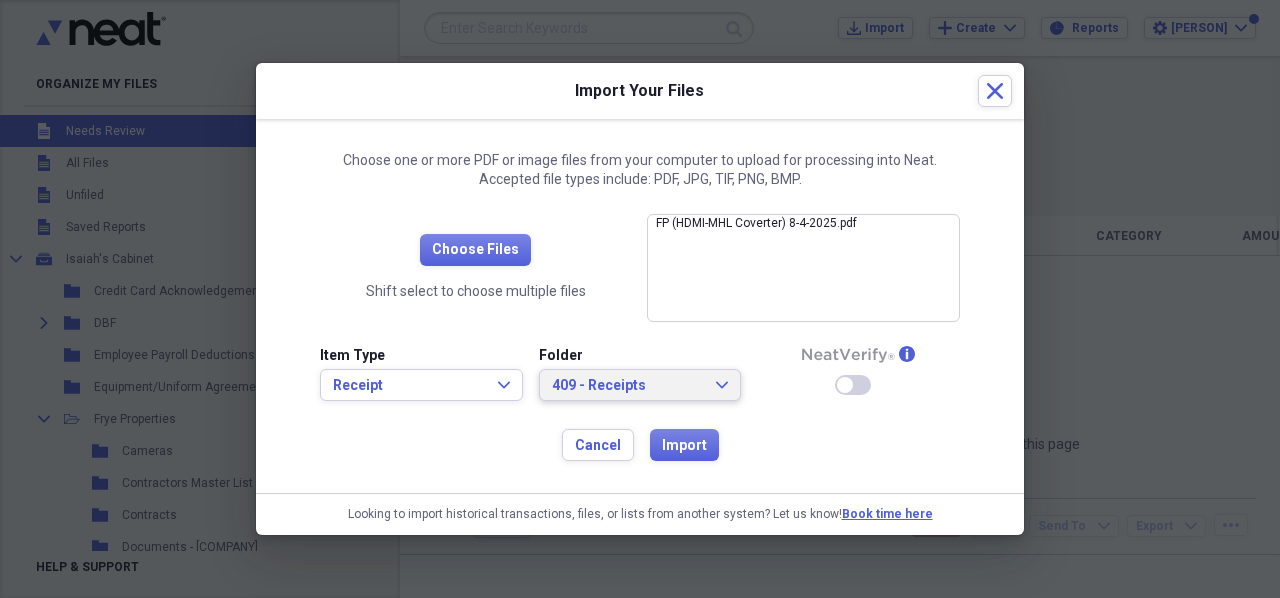 click on "Expand" 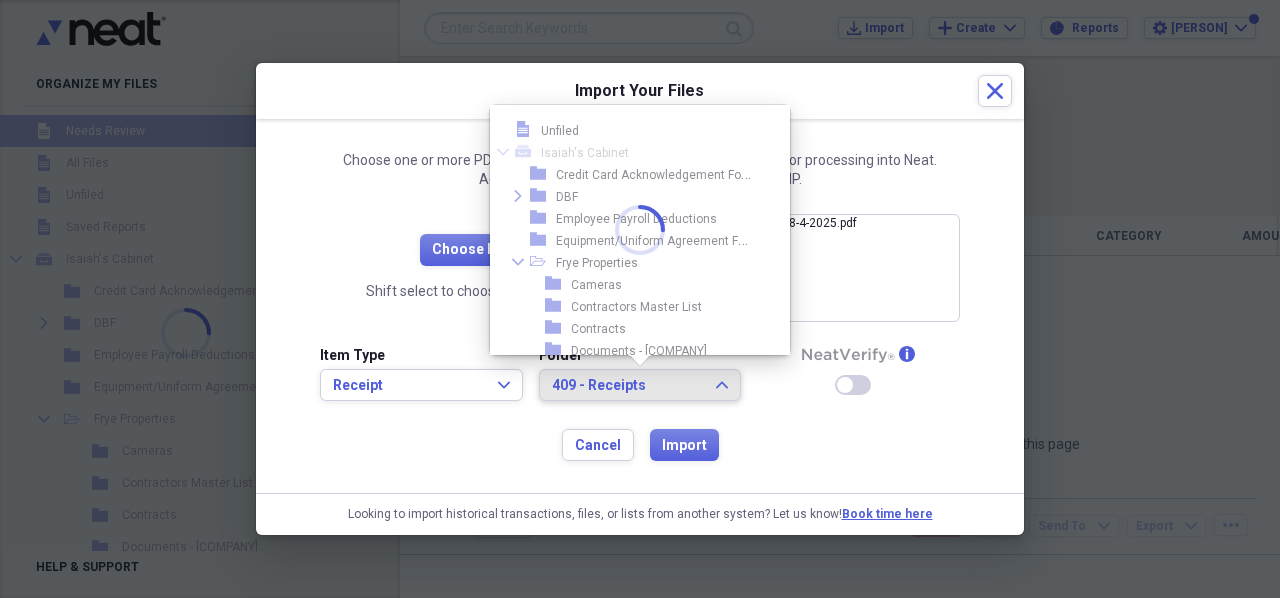 scroll, scrollTop: 473, scrollLeft: 0, axis: vertical 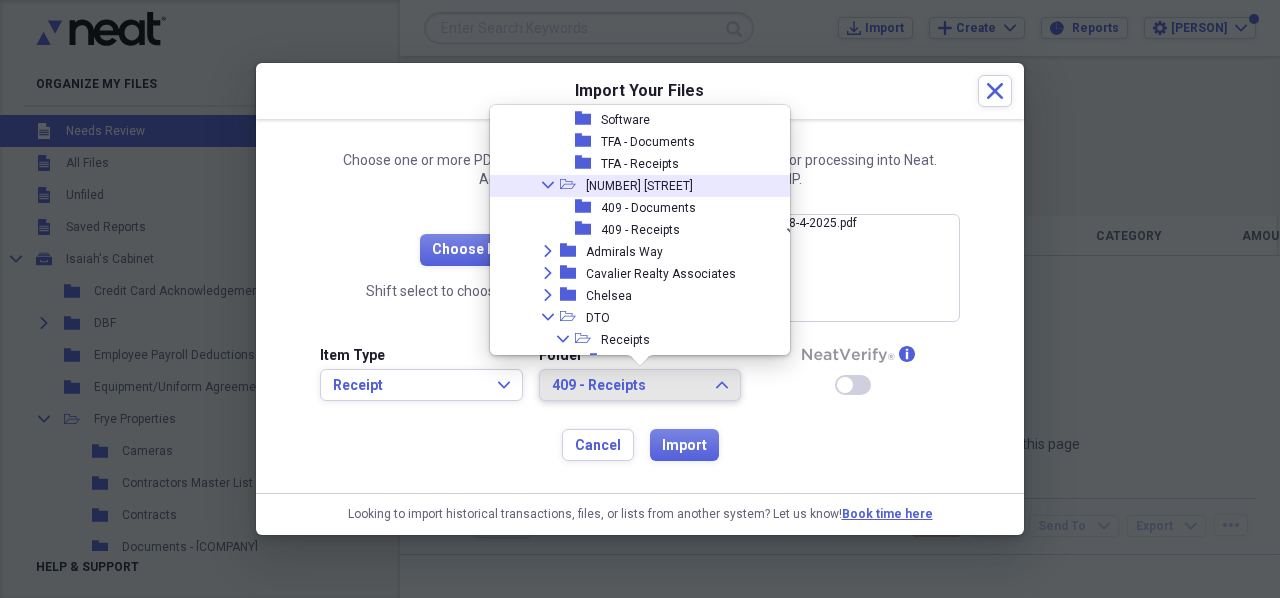 click 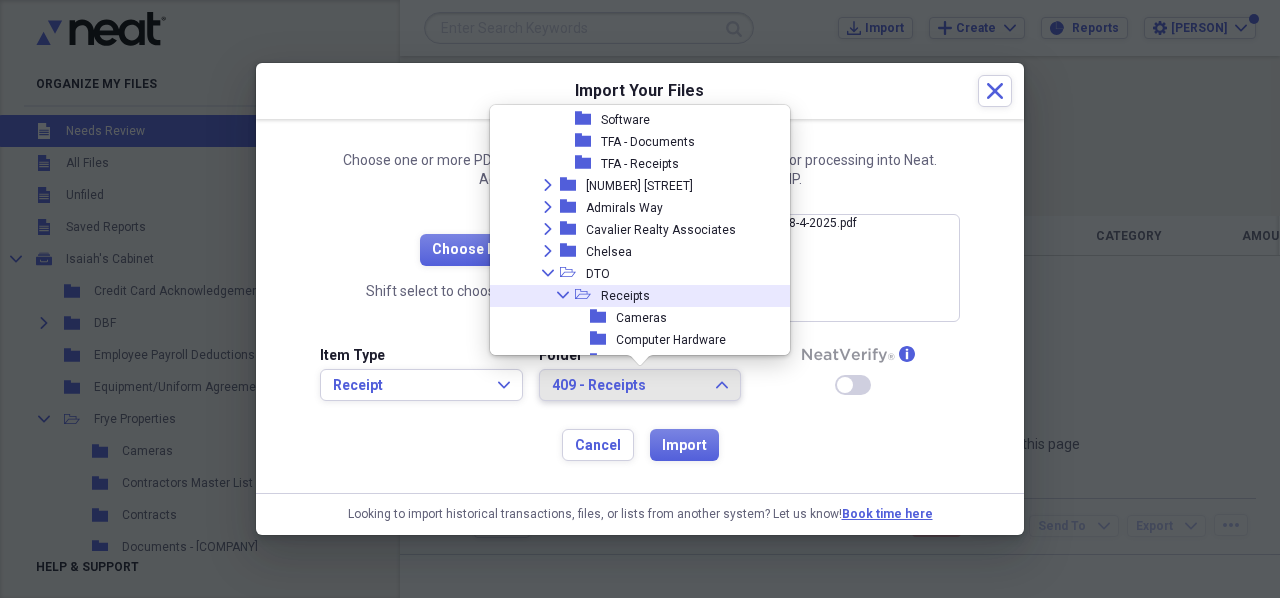 scroll, scrollTop: 573, scrollLeft: 0, axis: vertical 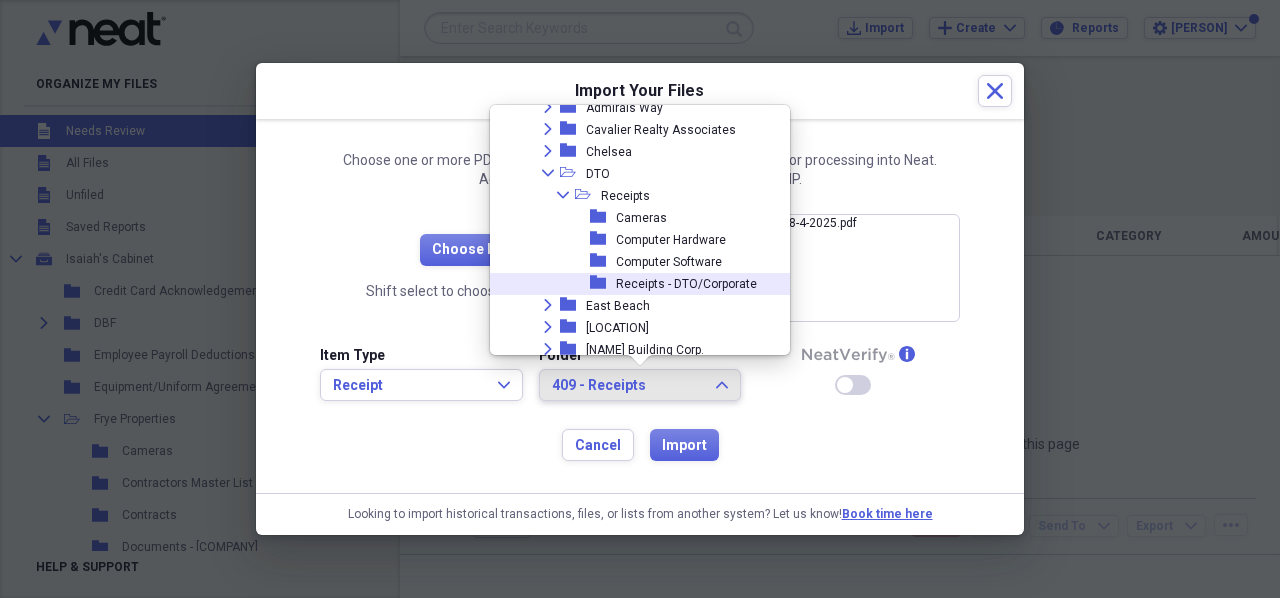 click on "Receipts - DTO/Corporate" at bounding box center (686, 284) 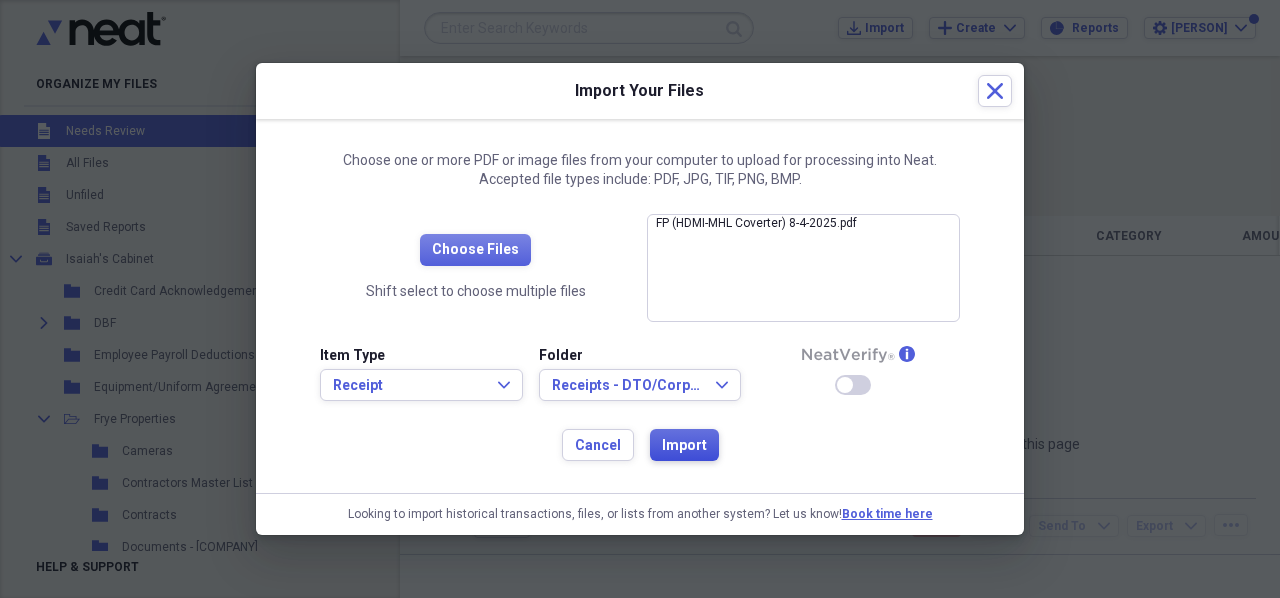 click on "Import" at bounding box center (684, 446) 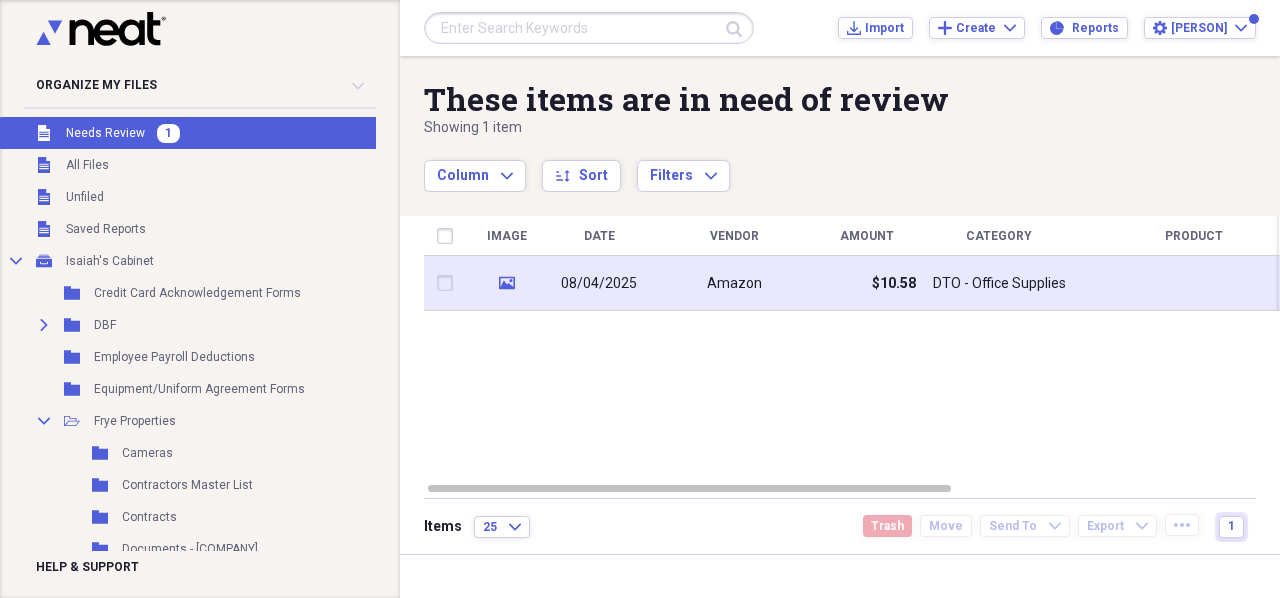 click on "Amazon" at bounding box center (734, 283) 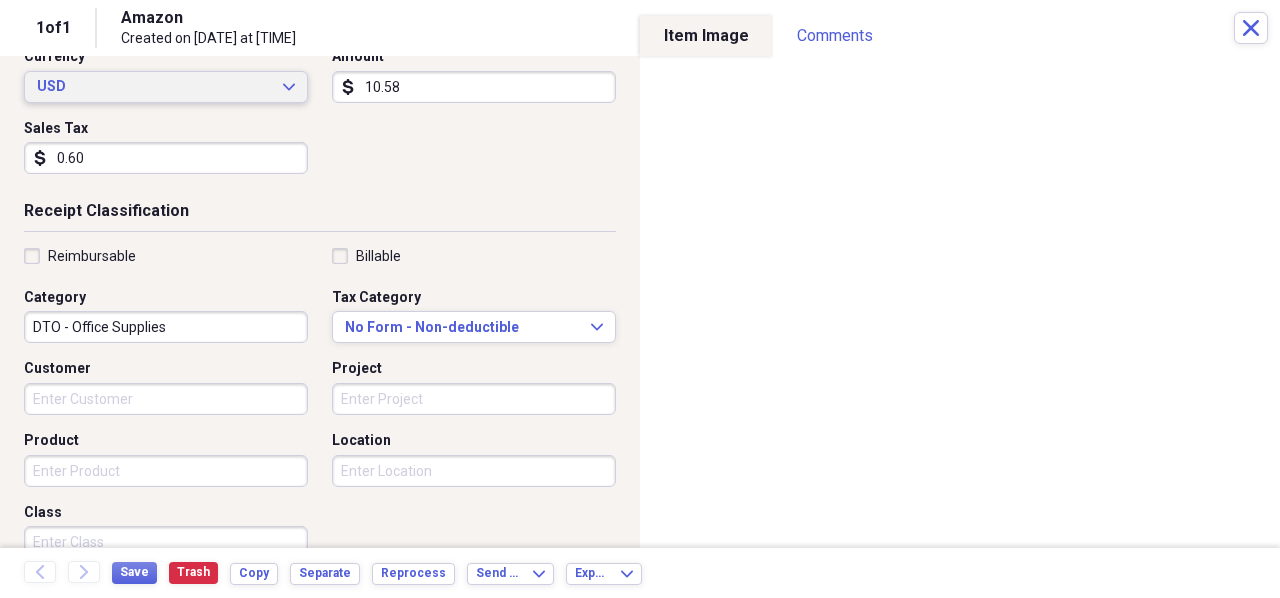 scroll, scrollTop: 300, scrollLeft: 0, axis: vertical 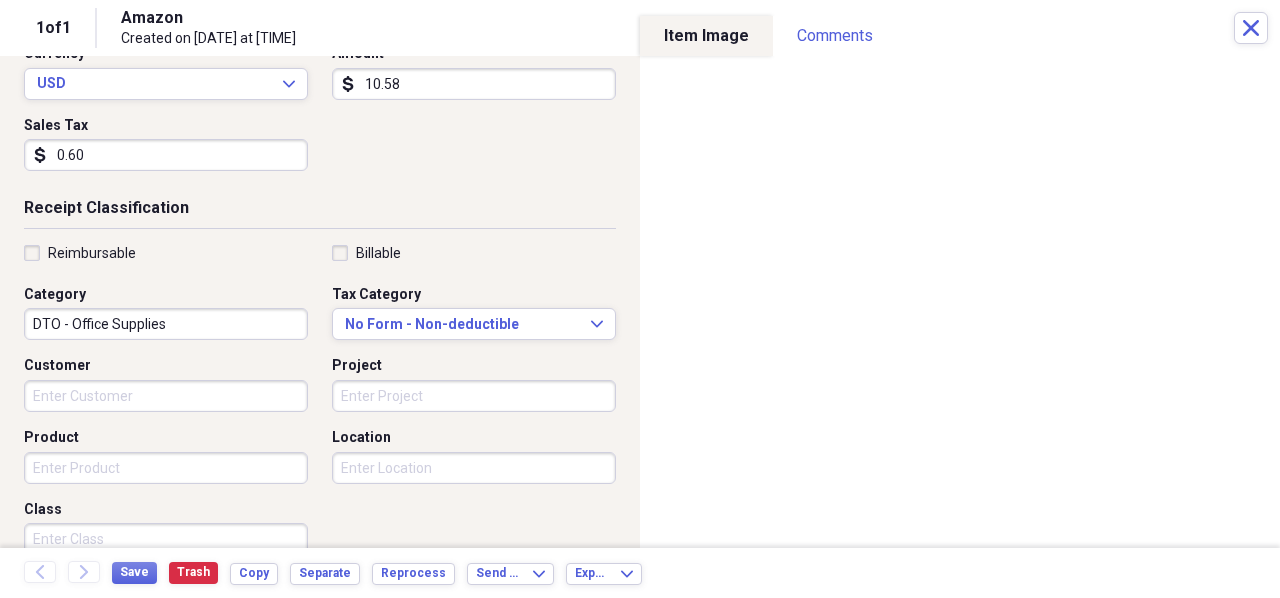 click on "Product" at bounding box center (166, 468) 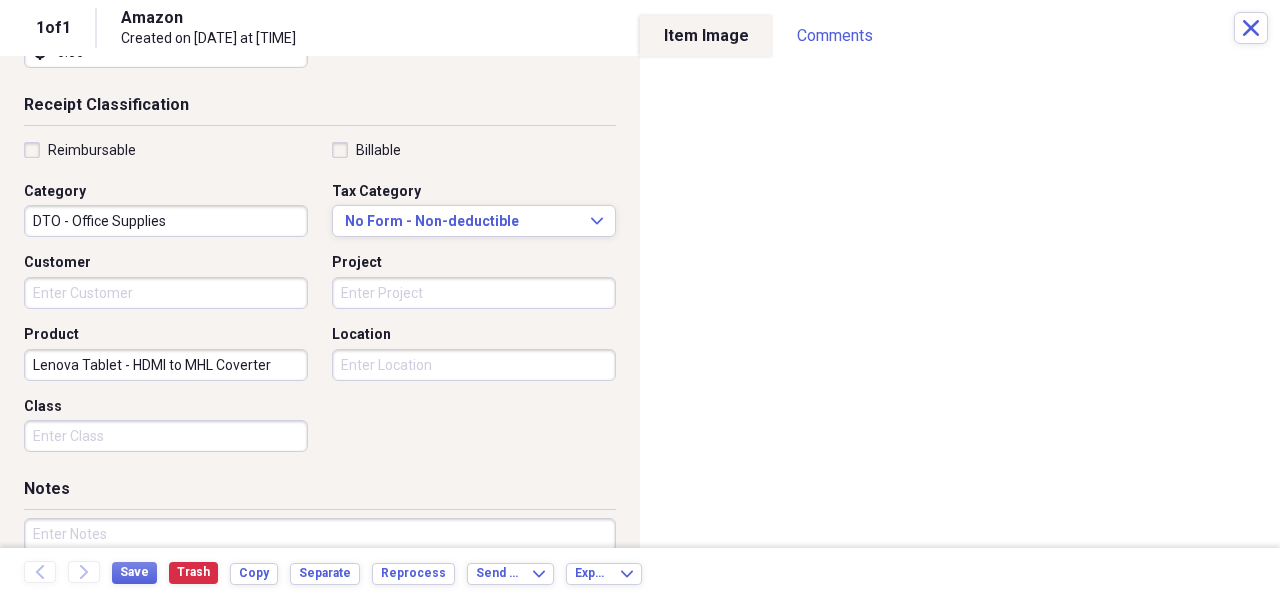 scroll, scrollTop: 526, scrollLeft: 0, axis: vertical 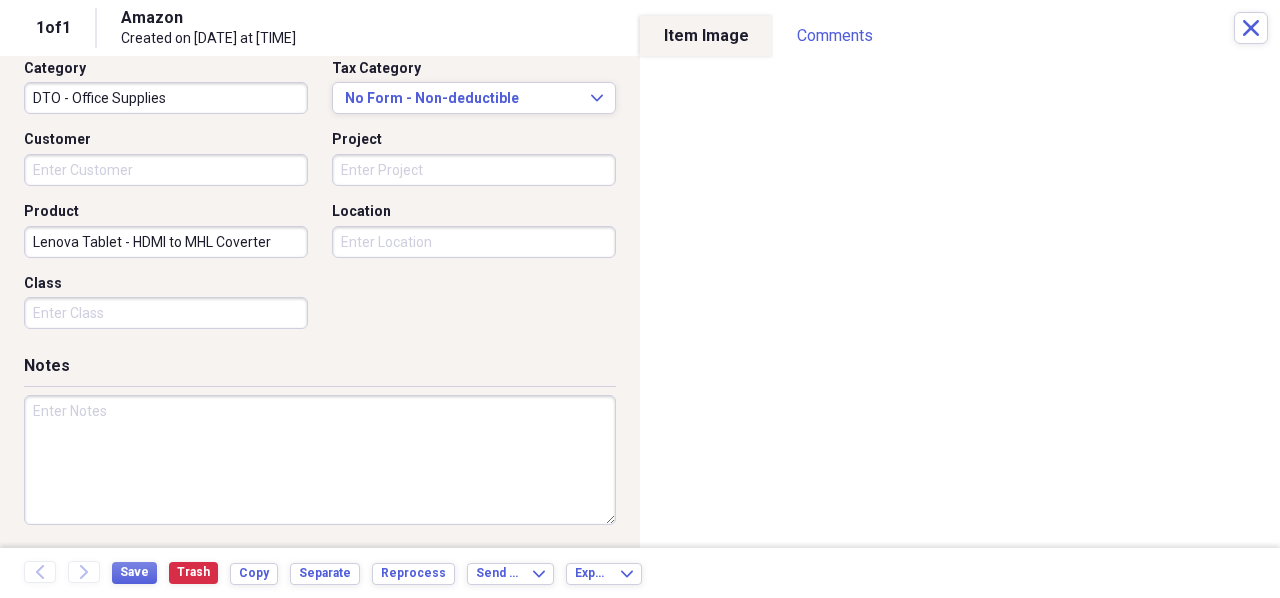 type on "Lenova Tablet - HDMI to MHL Coverter" 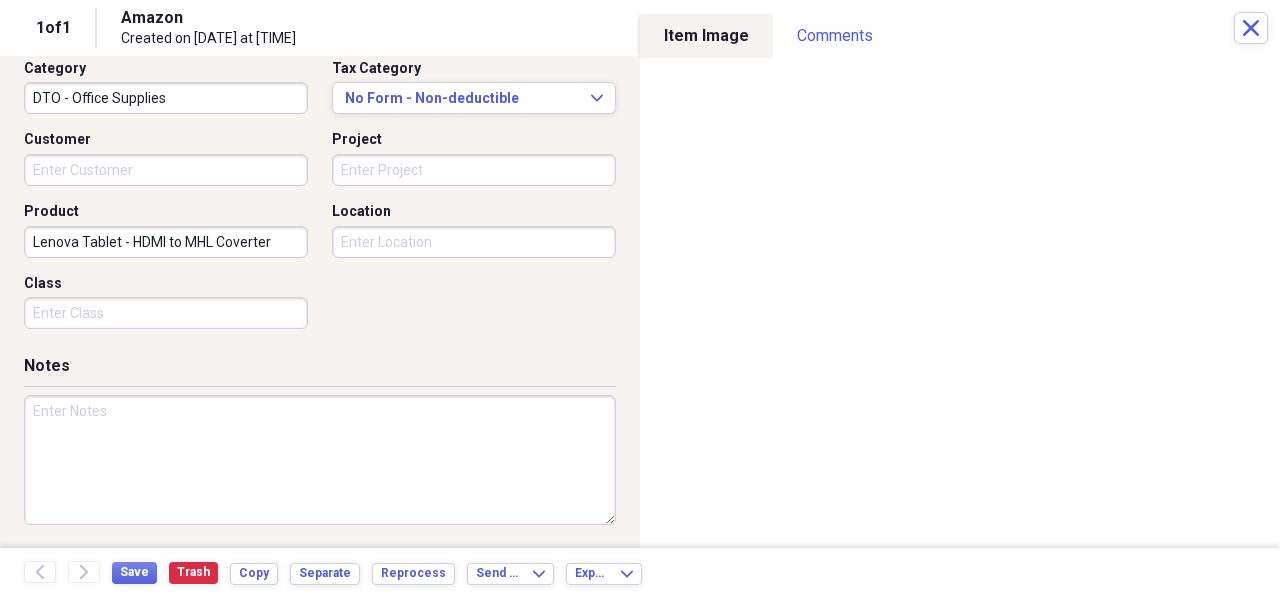 paste on "HDMI to MHL Converter to show the Lenovo Tablet on a TV or Computer" 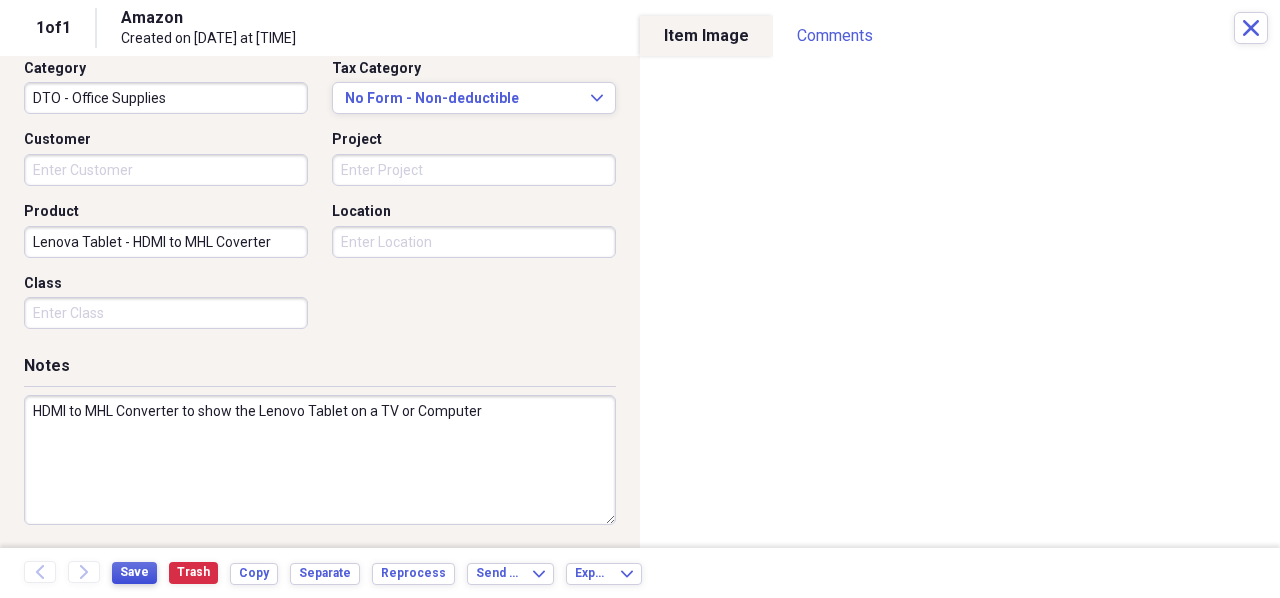 type on "HDMI to MHL Converter to show the Lenovo Tablet on a TV or Computer" 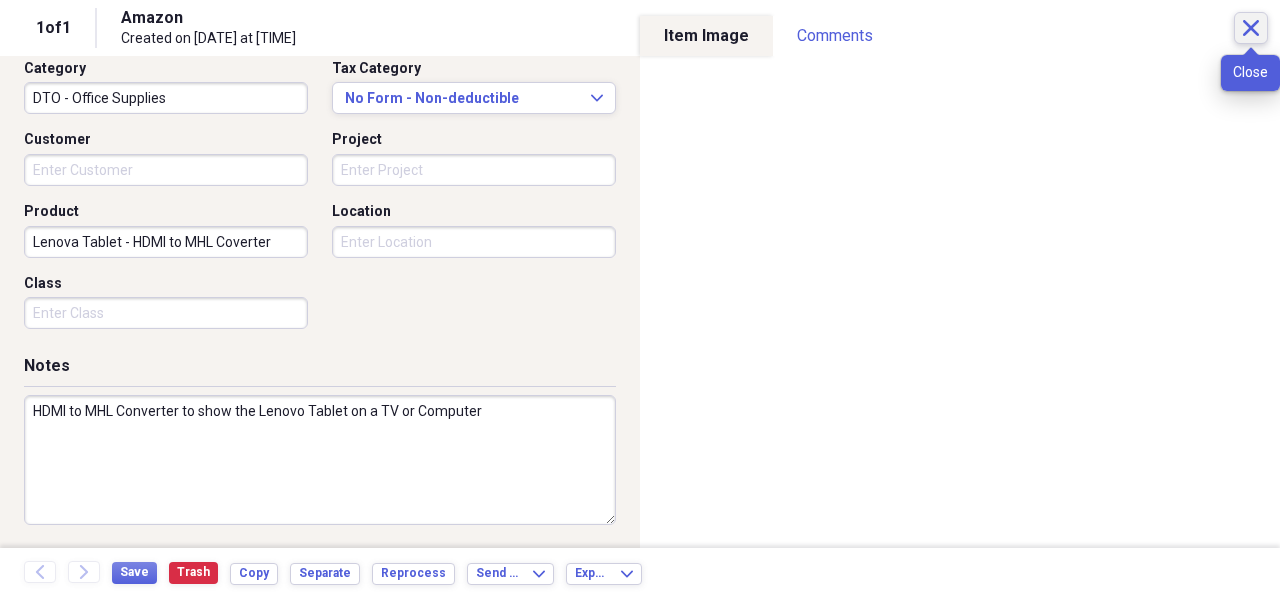 click 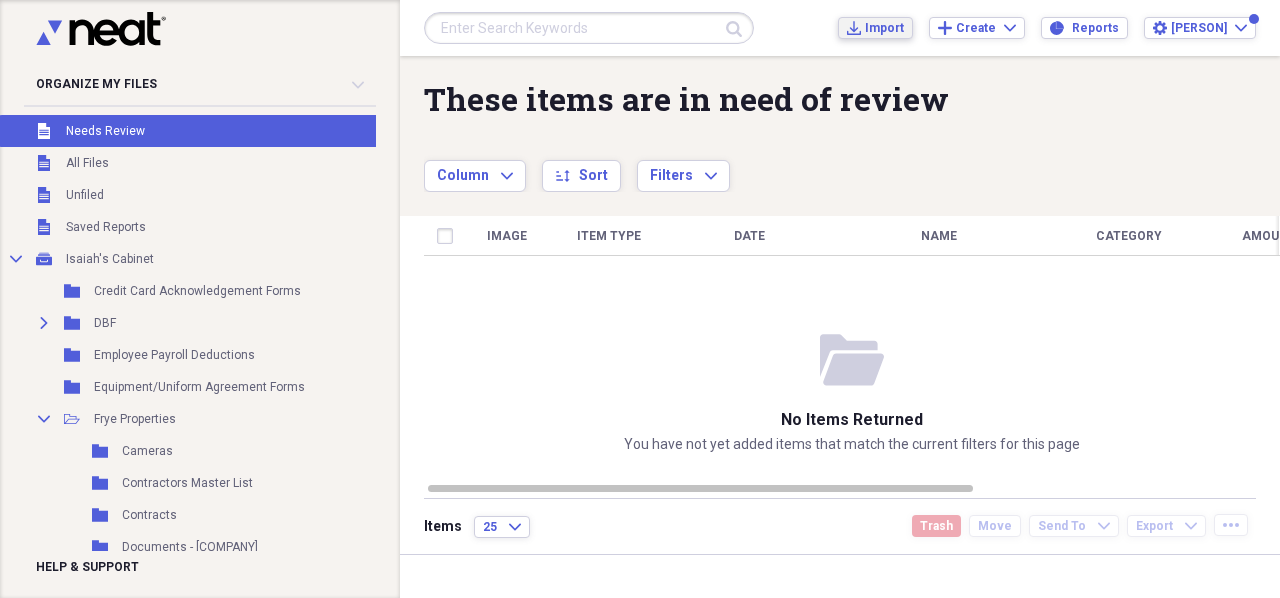 click on "Import" at bounding box center (884, 28) 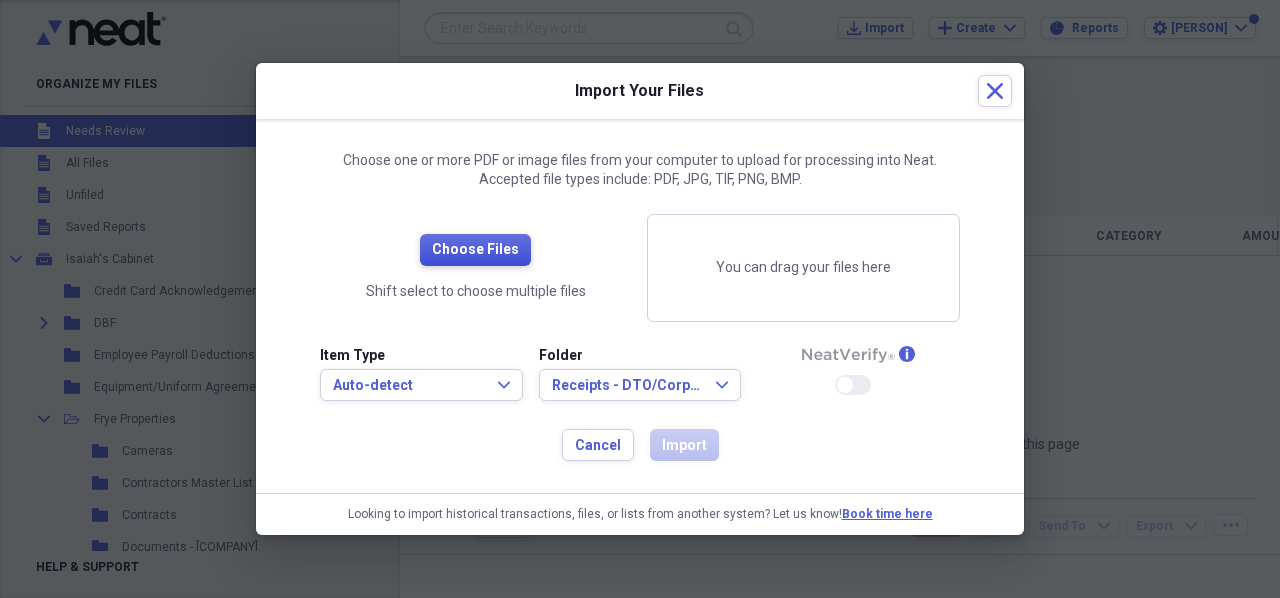 click on "Choose Files" at bounding box center [475, 250] 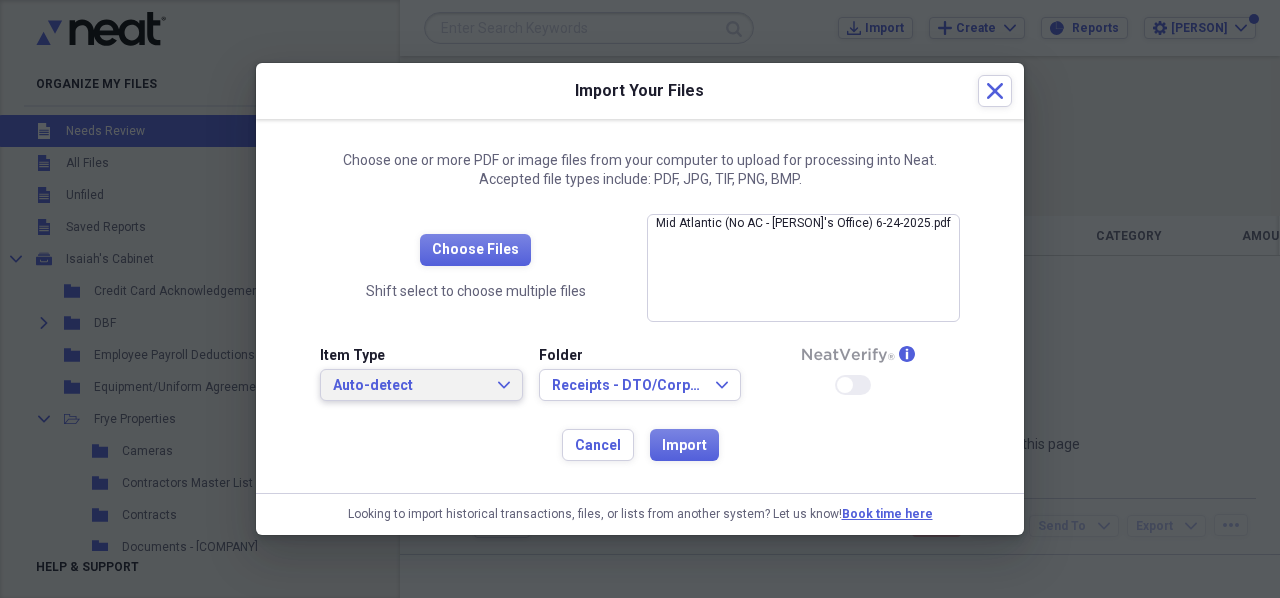 click on "Auto-detect Expand" at bounding box center [421, 385] 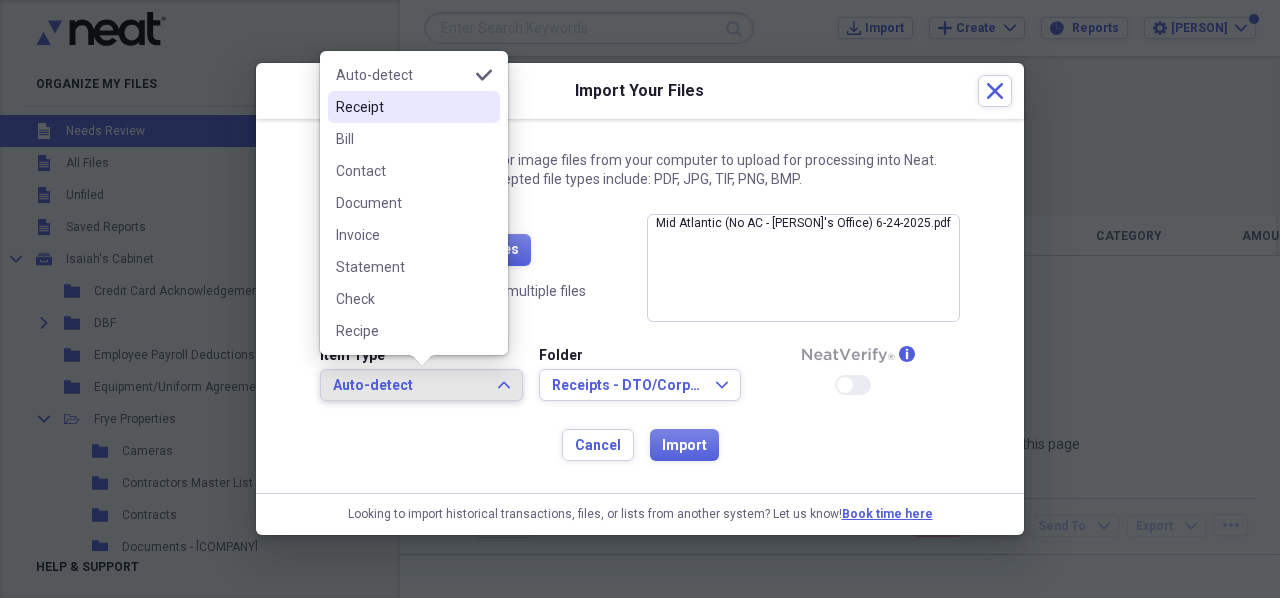 click on "Receipt" at bounding box center [402, 107] 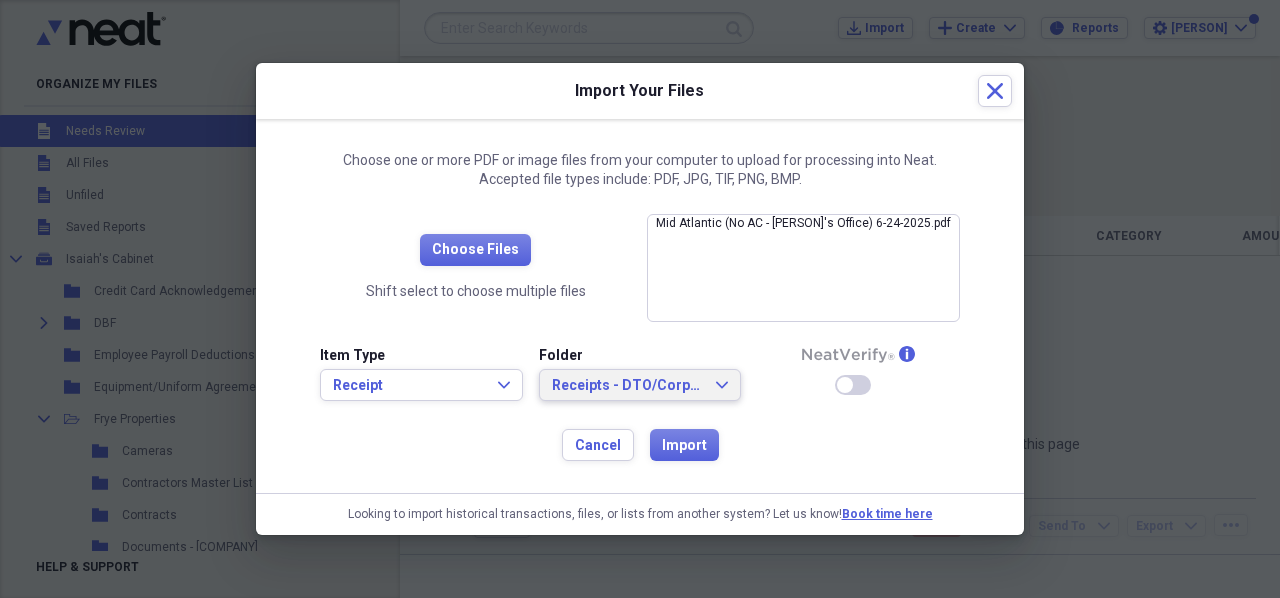 click on "Expand" 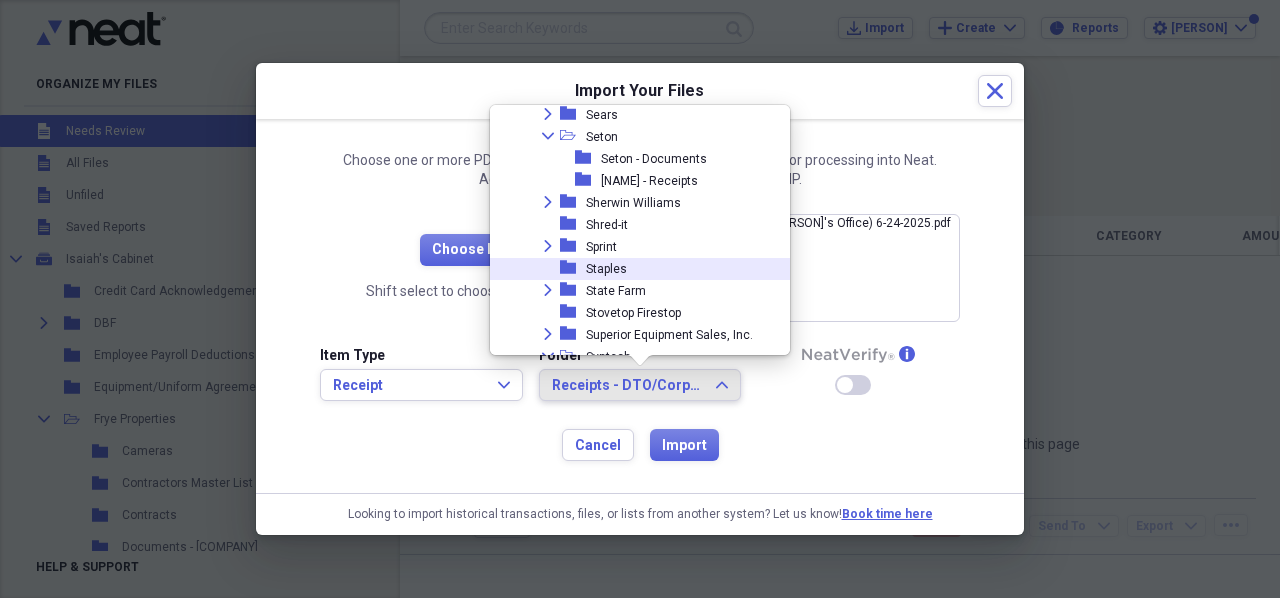 scroll, scrollTop: 2834, scrollLeft: 0, axis: vertical 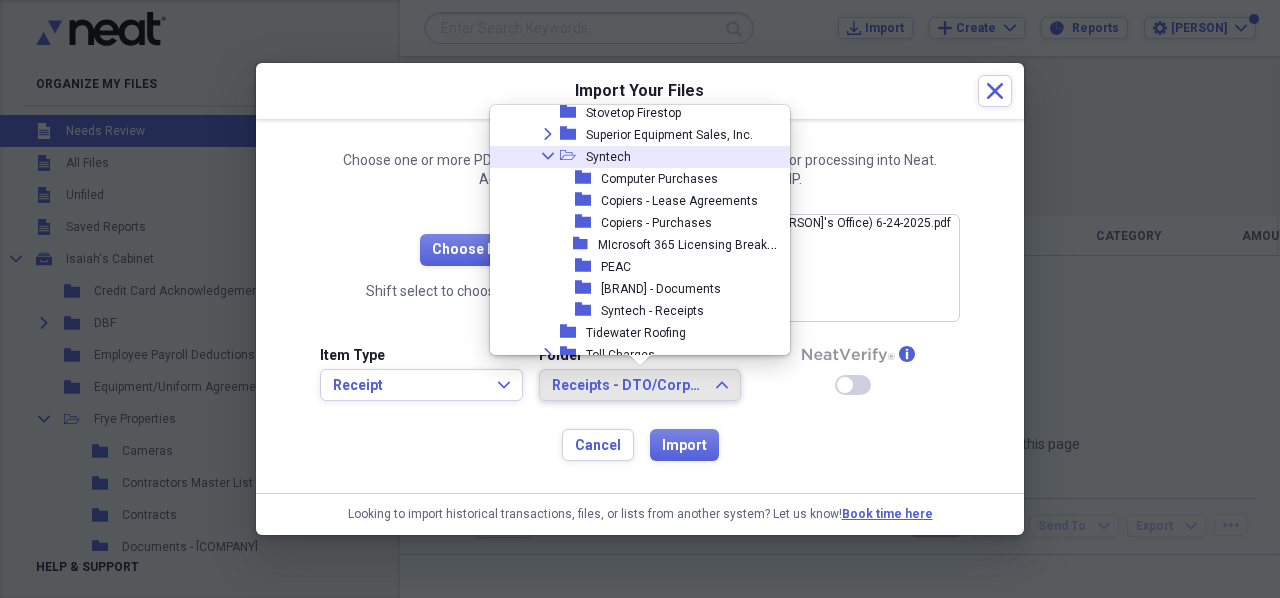 click on "Collapse" at bounding box center (548, 156) 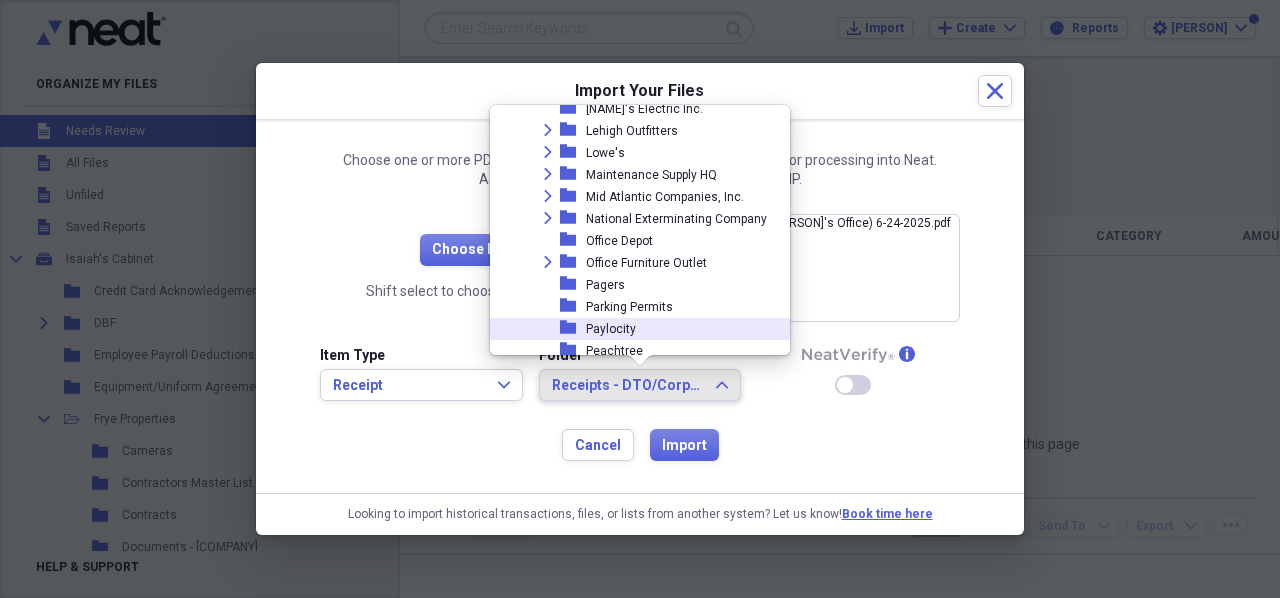 scroll, scrollTop: 2234, scrollLeft: 0, axis: vertical 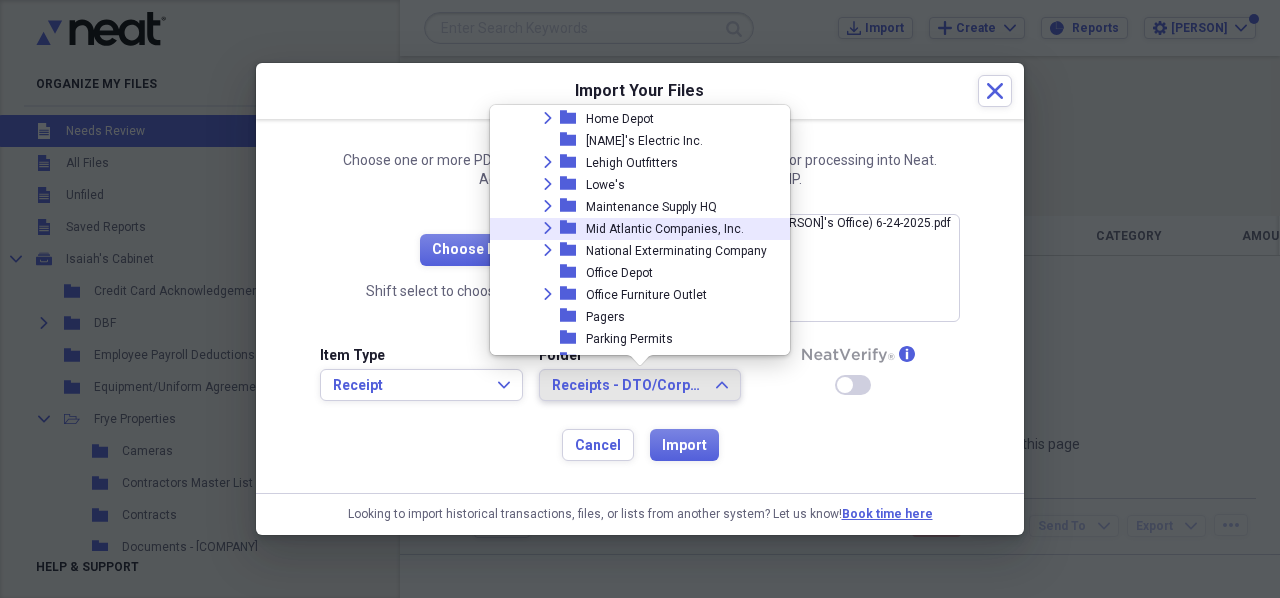 click on "Expand" 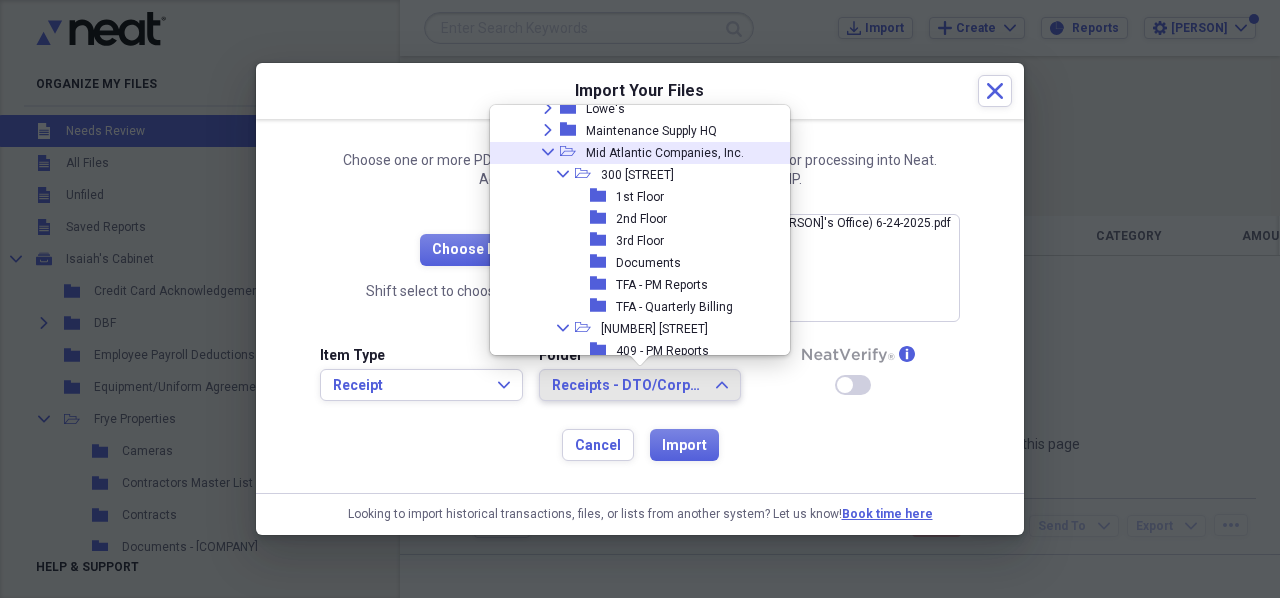 scroll, scrollTop: 2334, scrollLeft: 0, axis: vertical 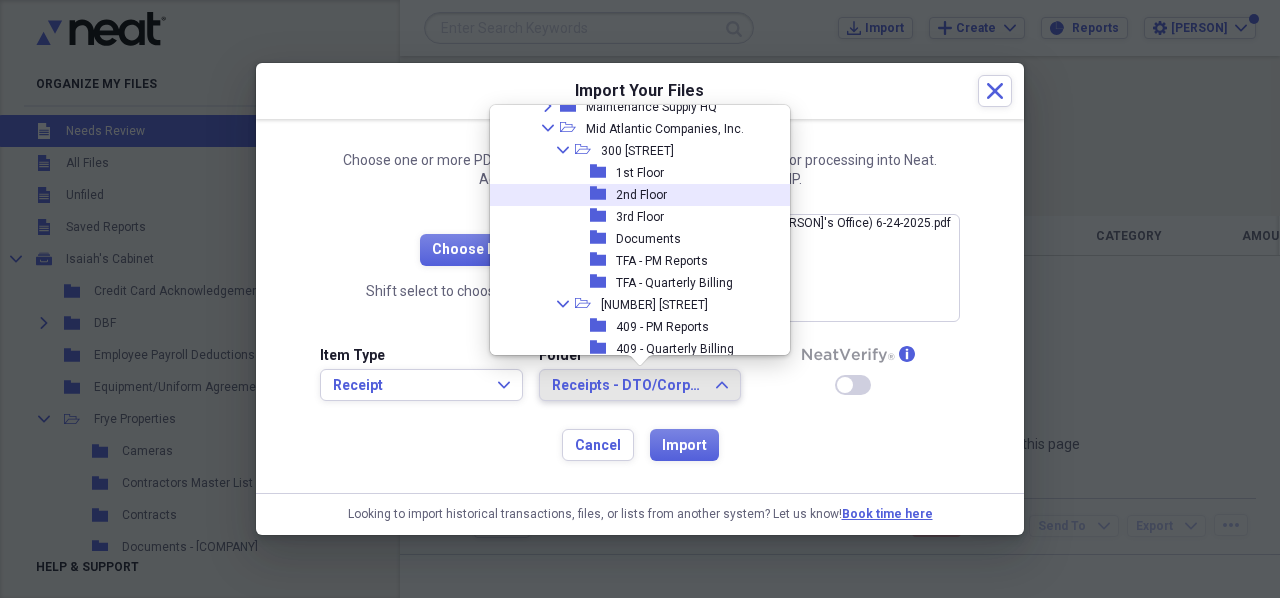 click on "2nd Floor" at bounding box center [641, 195] 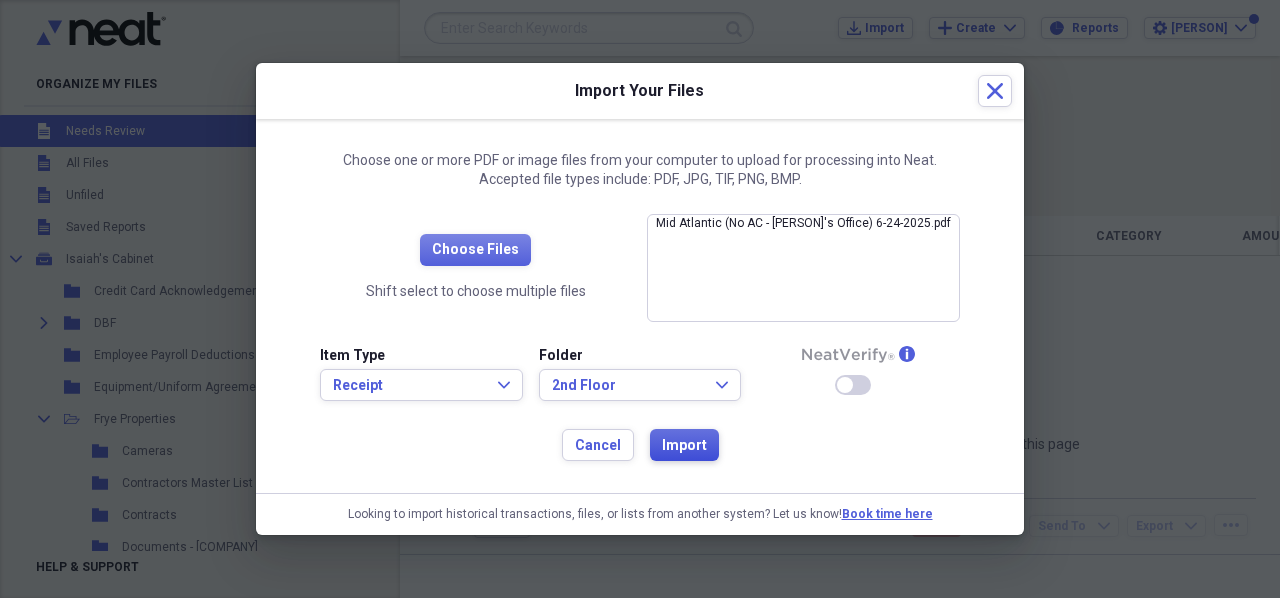 click on "Import" at bounding box center [684, 446] 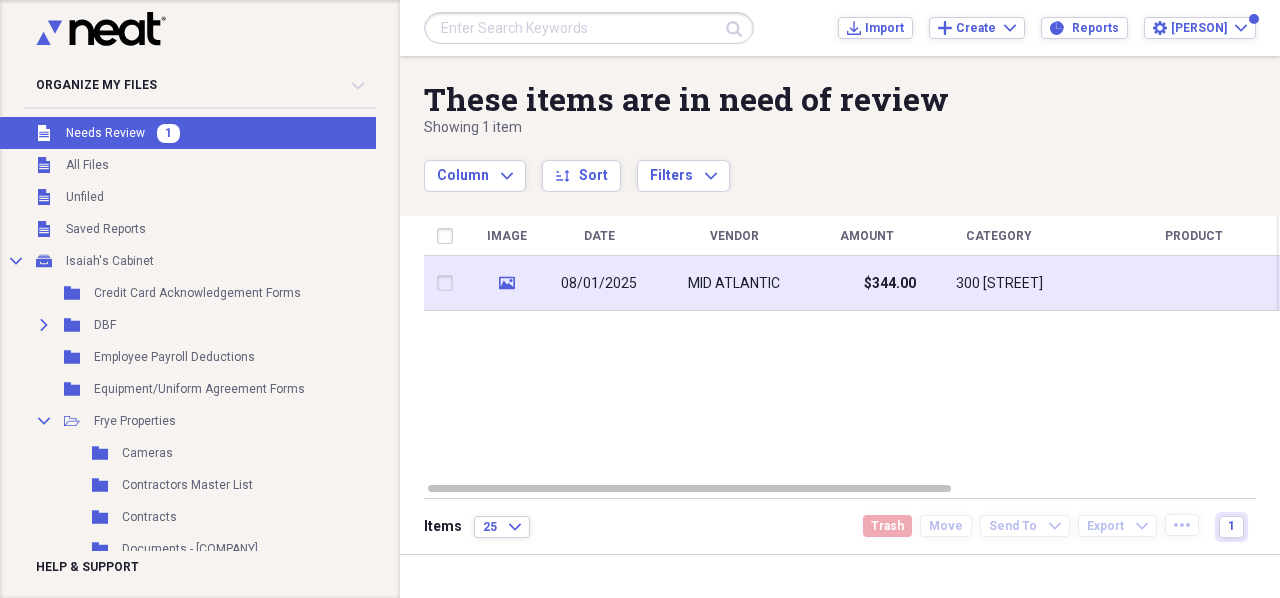 click on "MID ATLANTIC" at bounding box center [734, 283] 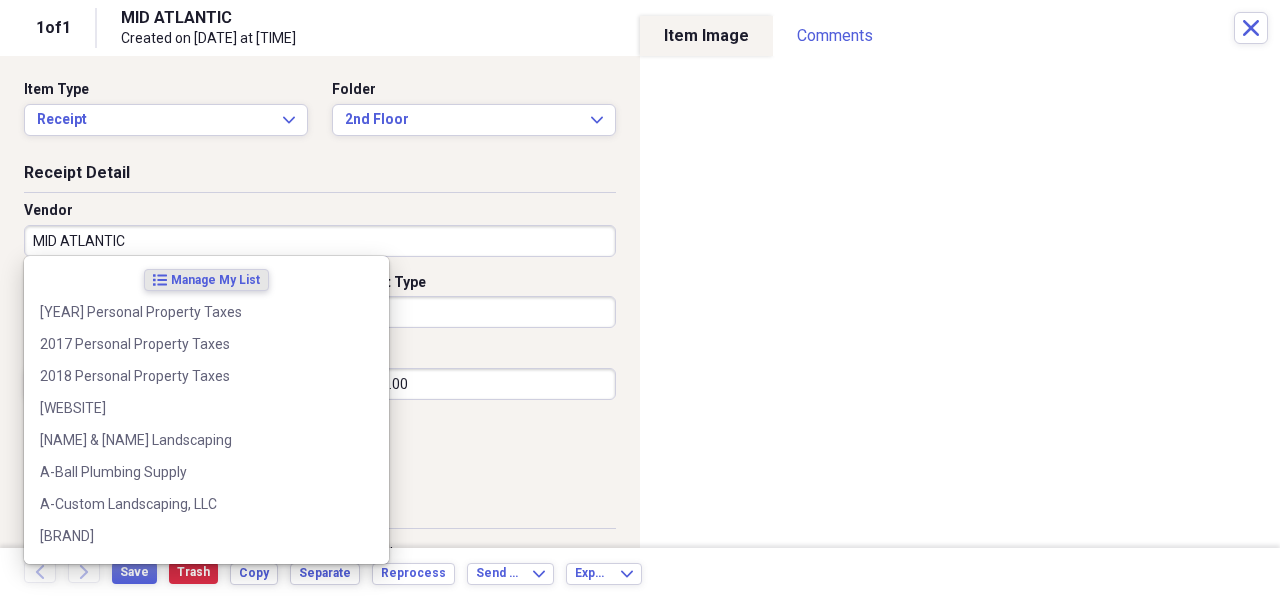 click on "MID ATLANTIC" at bounding box center [320, 241] 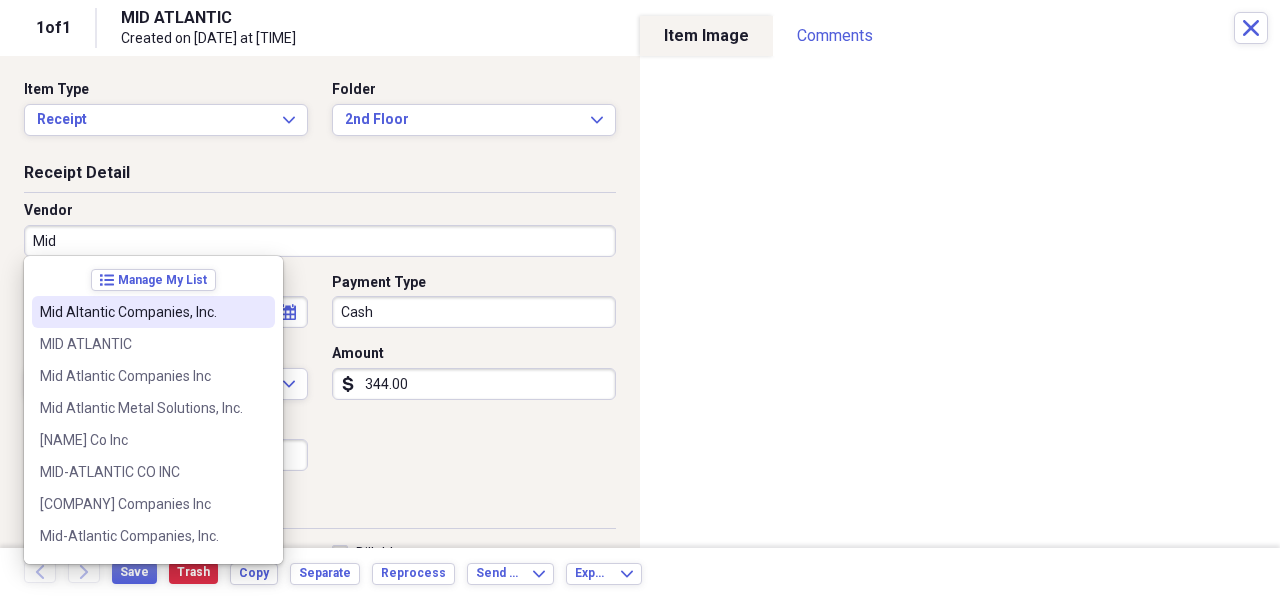 click on "Mid Altantic Companies, Inc." at bounding box center [141, 312] 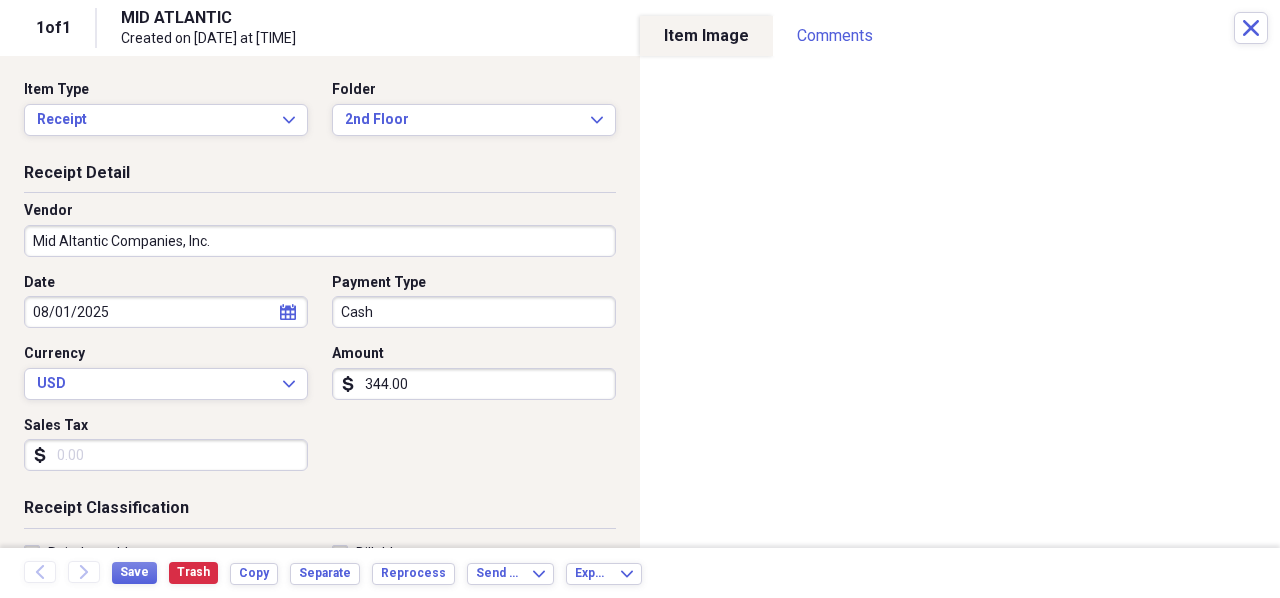 click on "Organize My Files Collapse Unfiled Needs Review Unfiled All Files Unfiled Unfiled Unfiled Saved Reports Collapse My Cabinet [PERSON]'s Cabinet Add Folder Folder Credit Card Acknowledgement Forms Add Folder Folder DBF Add Folder Folder Employee Payroll Deductions Add Folder Folder Equipment/Uniform Agreement Forms Add Folder Collapse Open Folder [PERSON] Properties Add Folder Folder Documents - [PERSON] Properties Add Folder Folder Documents sent to Properties Add Folder Folder Manuals - Instructions Add Folder Folder New Vendors/Credit Applications Add Folder Folder Product Registrations Add Folder Collapse Open Folder Properties Add Folder Collapse Open Folder 300 Freemason Associates Add Folder Folder Ground Visitation Reports Add Folder Folder Office Furniture Add Folder Folder Office Supplies Add Folder Expand Folder Office/Computer Equipment Add Folder Folder Software Add Folder Folder TFA - Documents Add Folder" at bounding box center (640, 299) 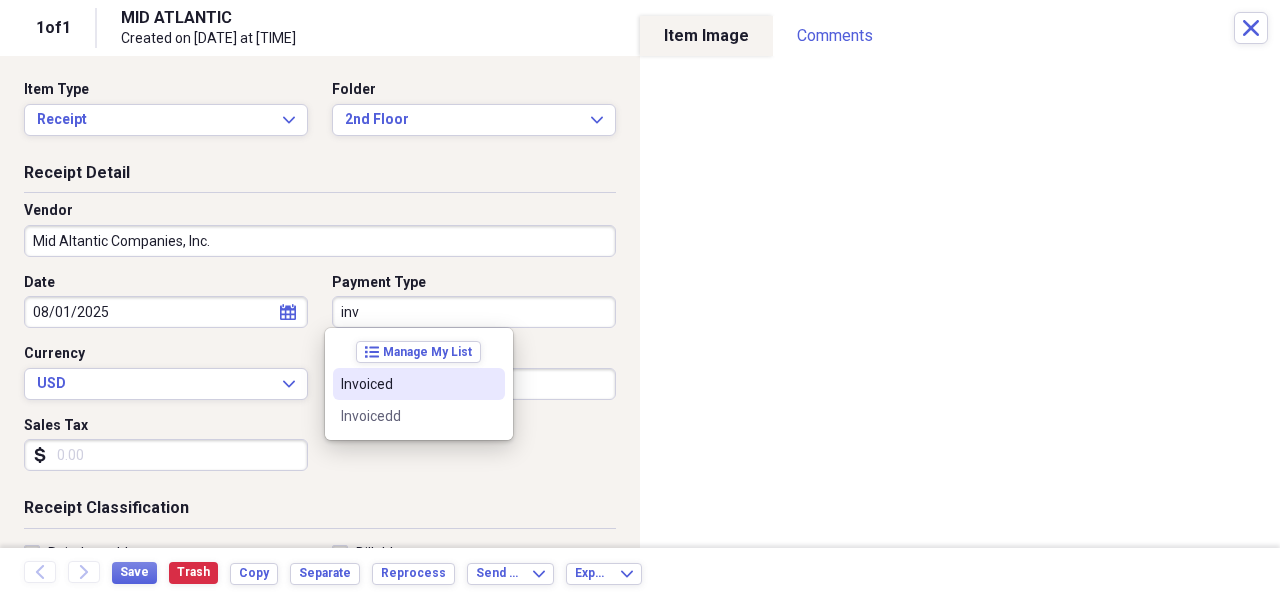 click on "Invoiced" at bounding box center [407, 384] 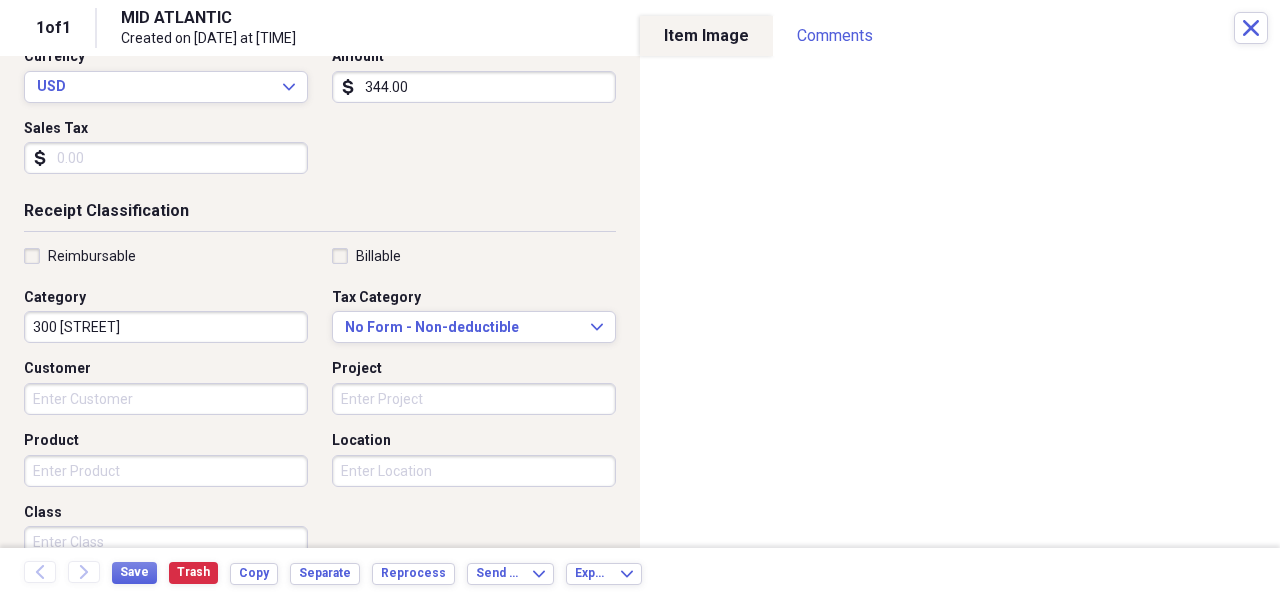 scroll, scrollTop: 300, scrollLeft: 0, axis: vertical 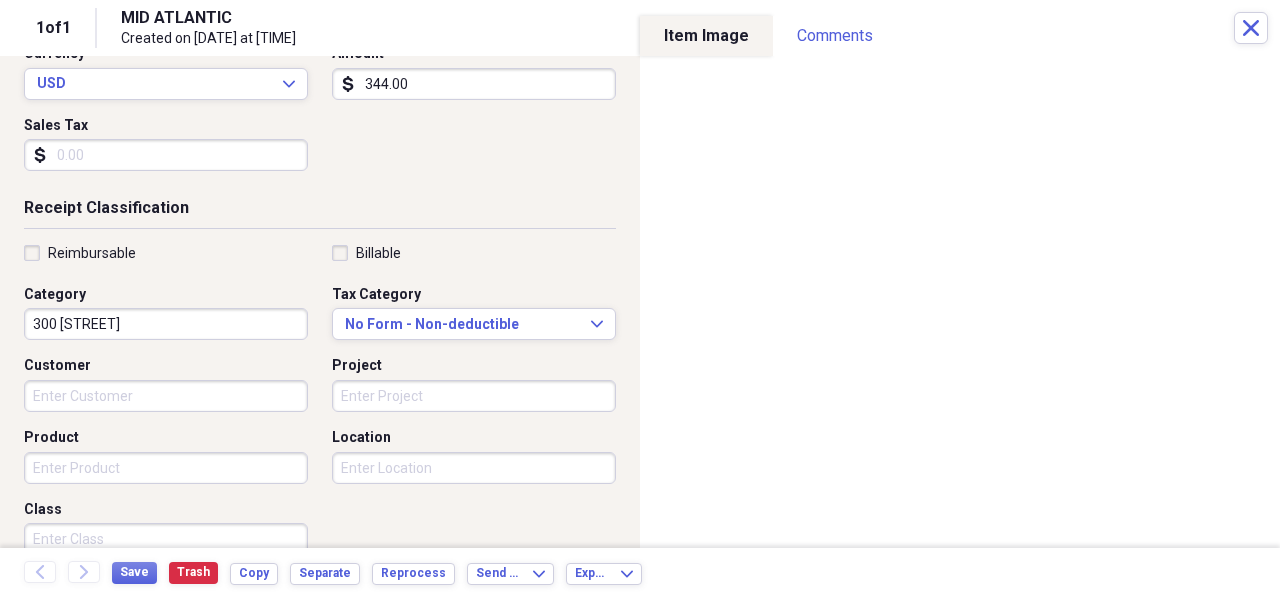 click on "Product" at bounding box center (166, 468) 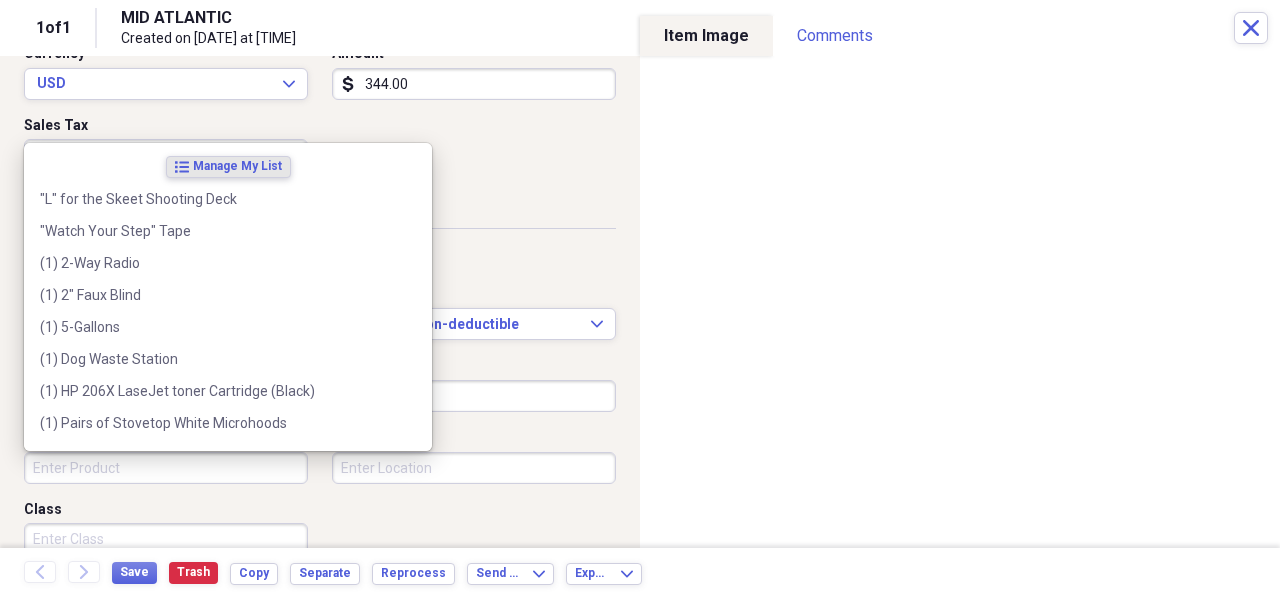 paste on "[NUMBER] [STREET] - No air flow in [NAME]'s office" 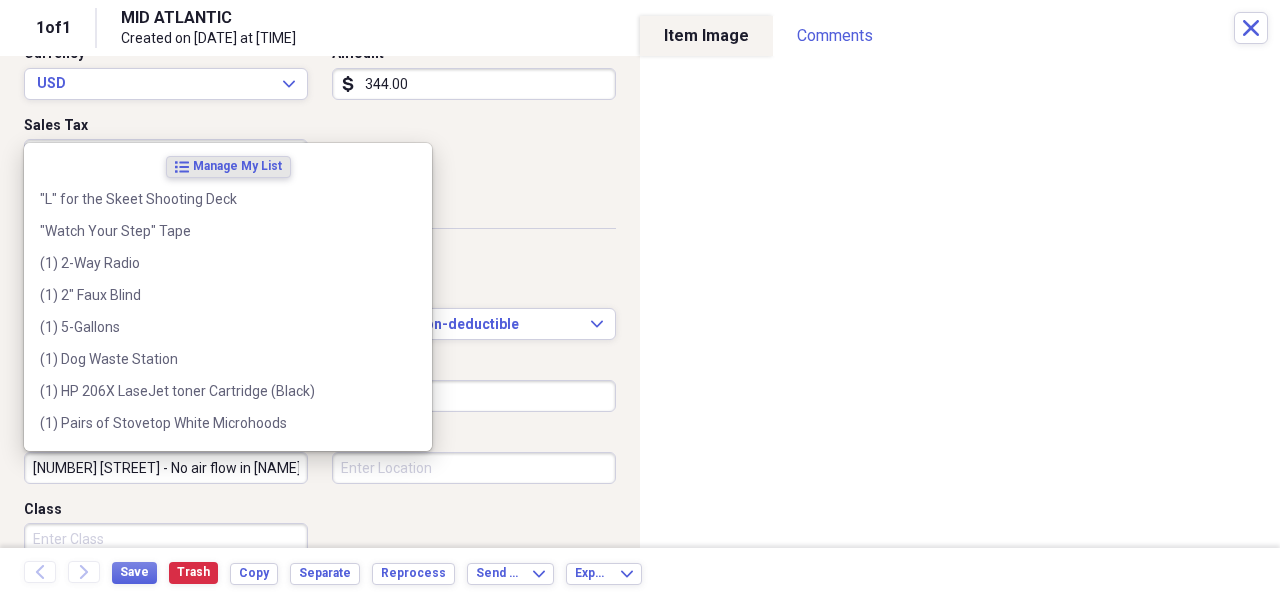 scroll, scrollTop: 0, scrollLeft: 37, axis: horizontal 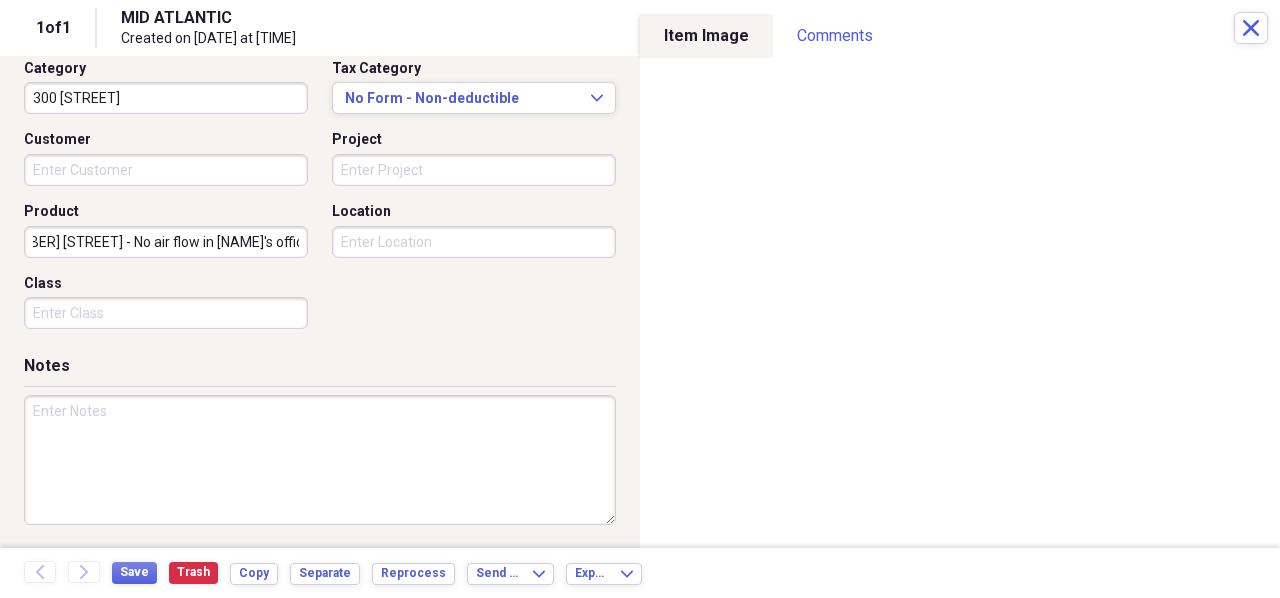 type on "[NUMBER] [STREET] - No air flow in [NAME]'s office" 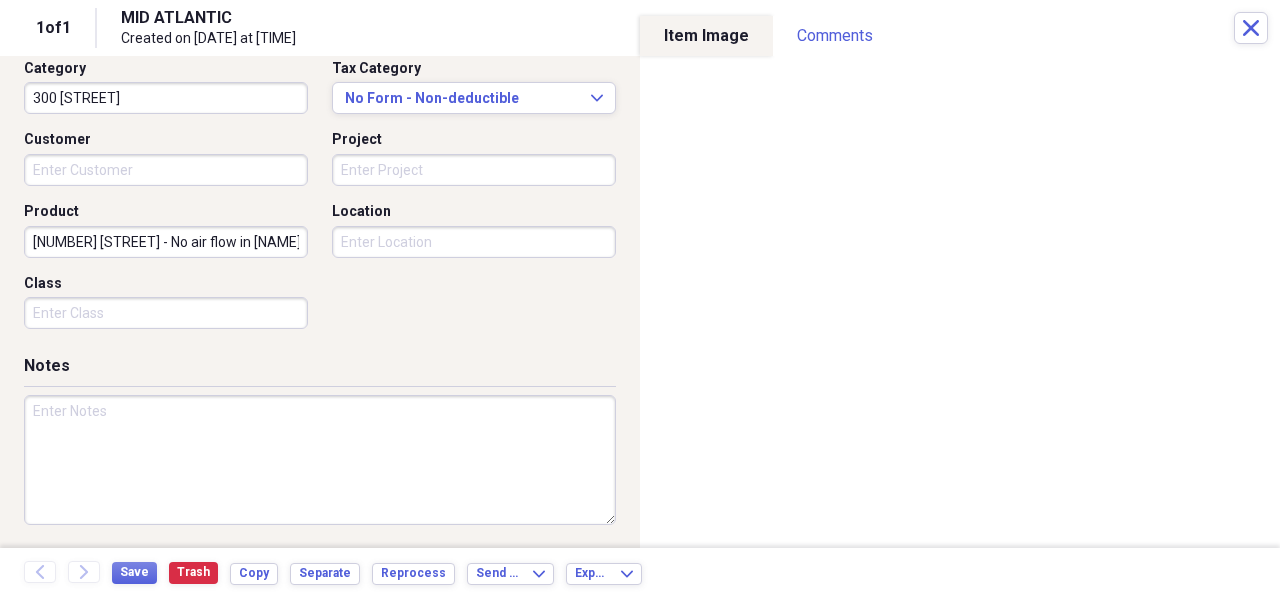click at bounding box center [320, 460] 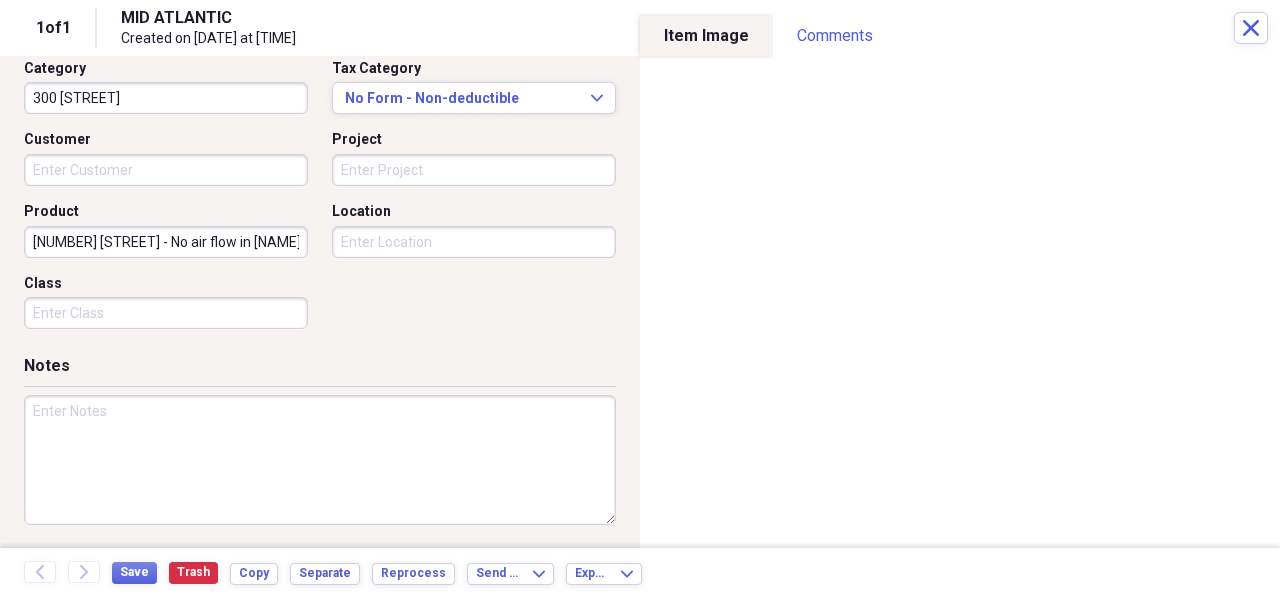 paste on "[NUMBER] [STREET] - No air flow in [NAME]'s office" 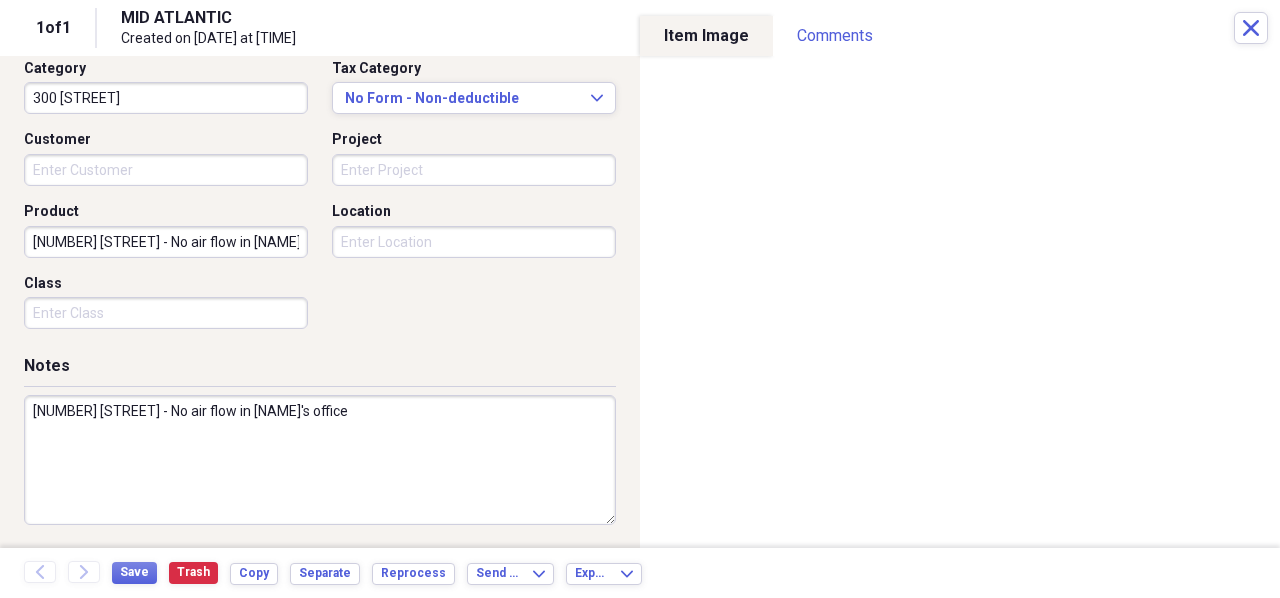 type on "[NUMBER] [STREET] - No air flow in [NAME]'s office" 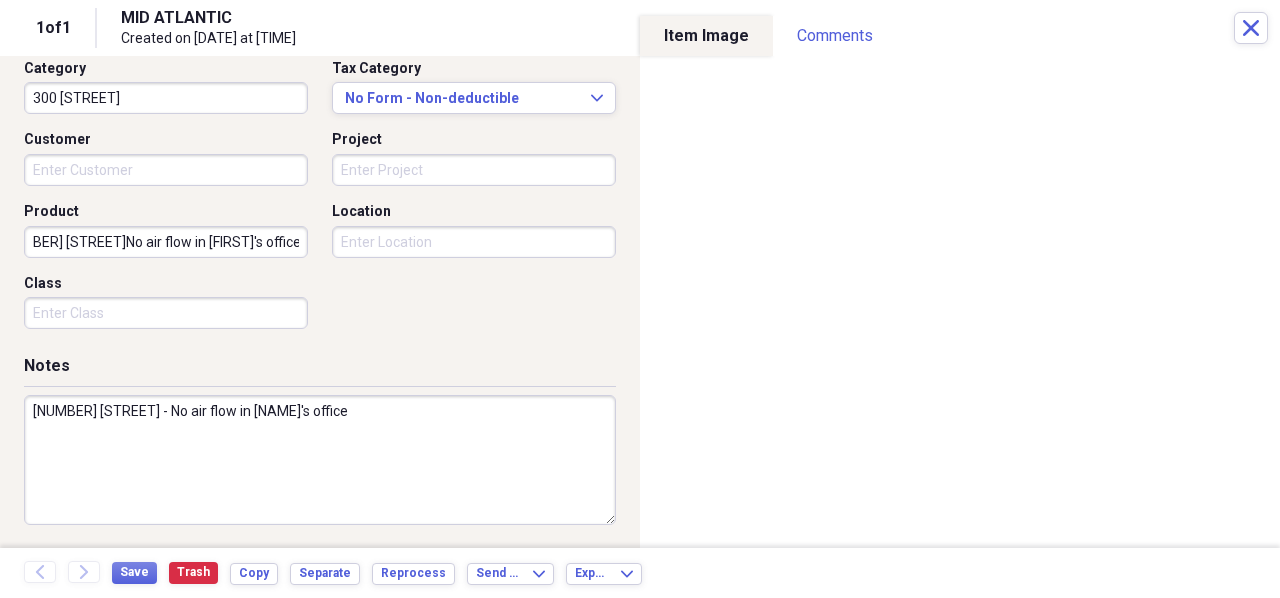 scroll, scrollTop: 0, scrollLeft: 0, axis: both 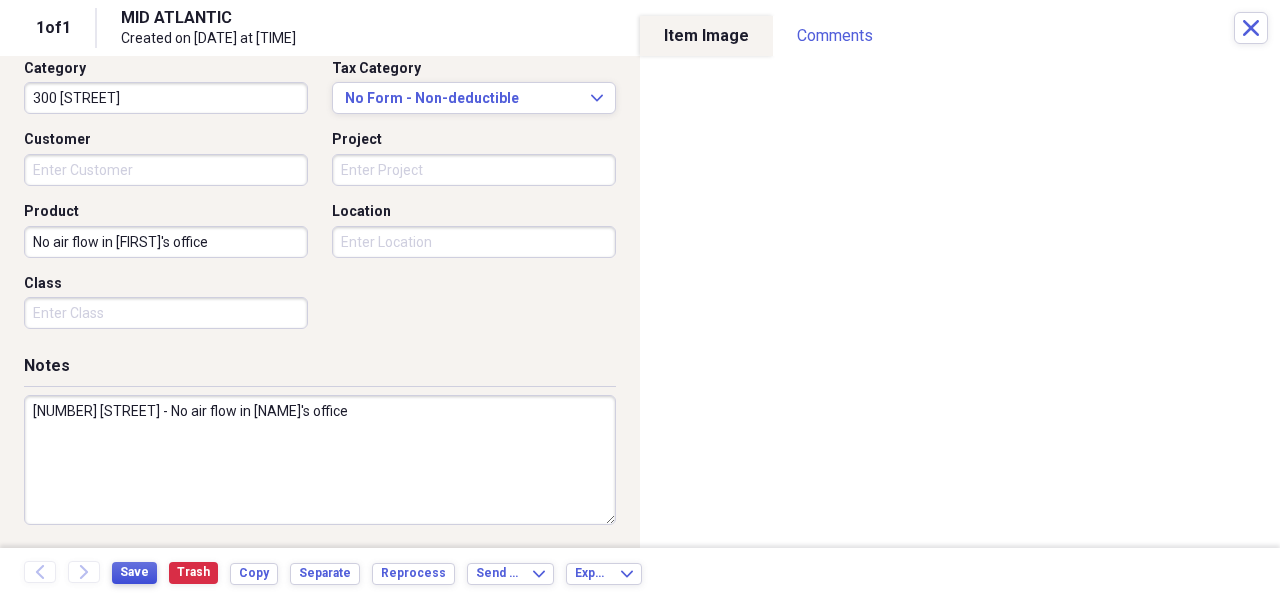 type on "No air flow in [FIRST]'s office" 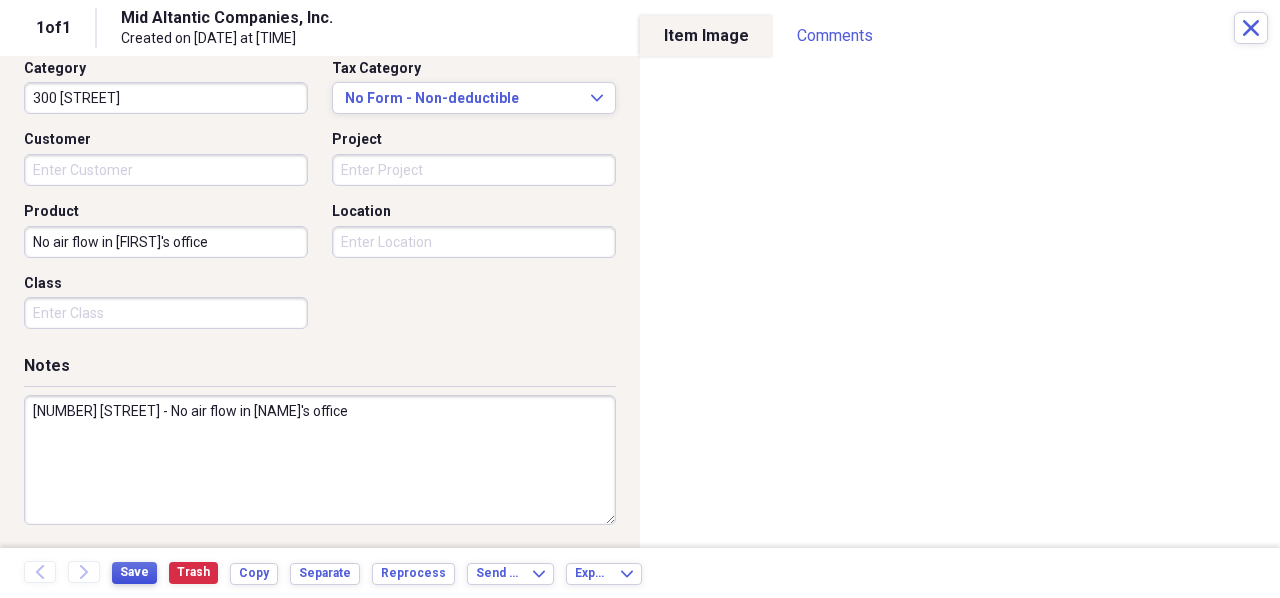 click on "Save" at bounding box center (134, 572) 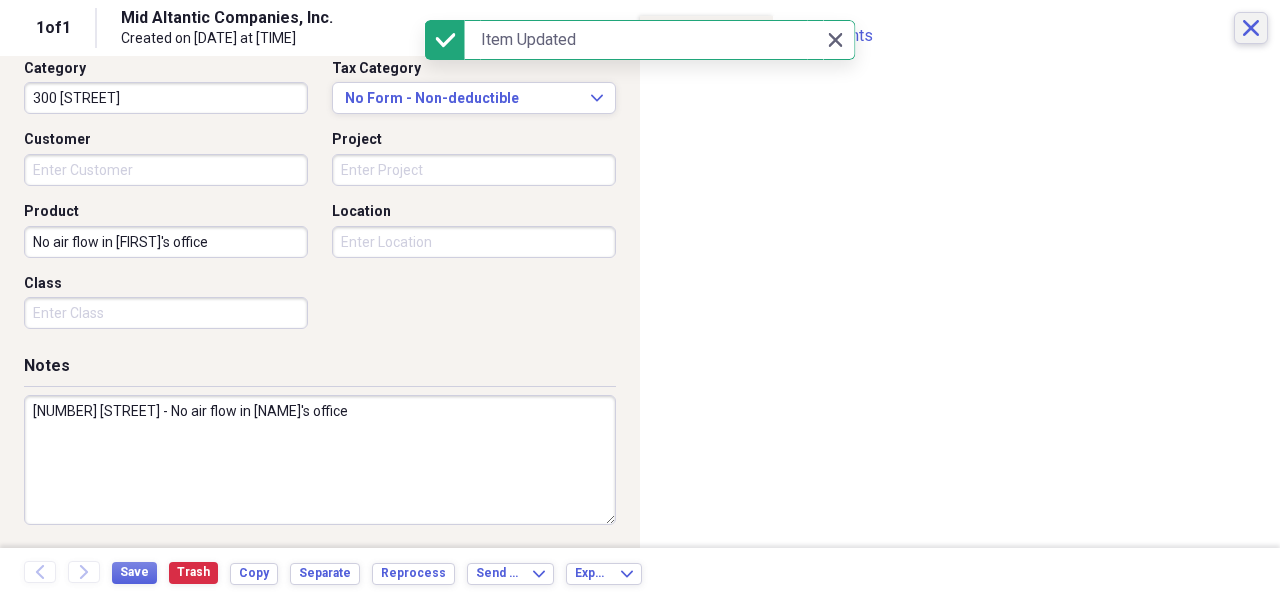 click 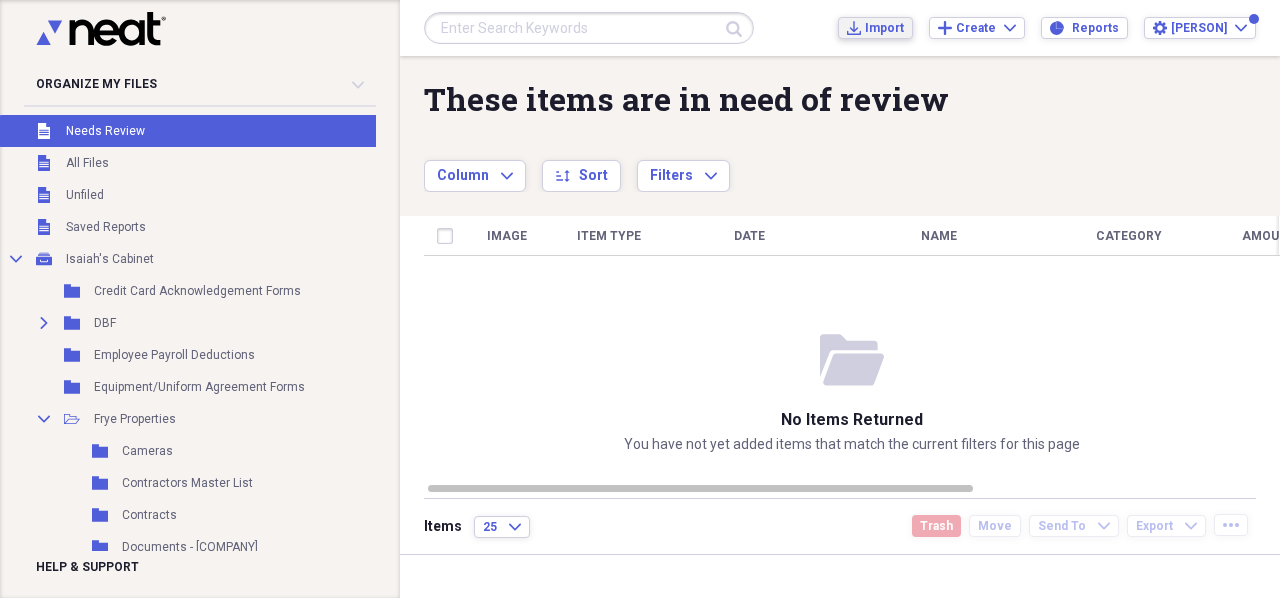 click on "Import" at bounding box center [884, 28] 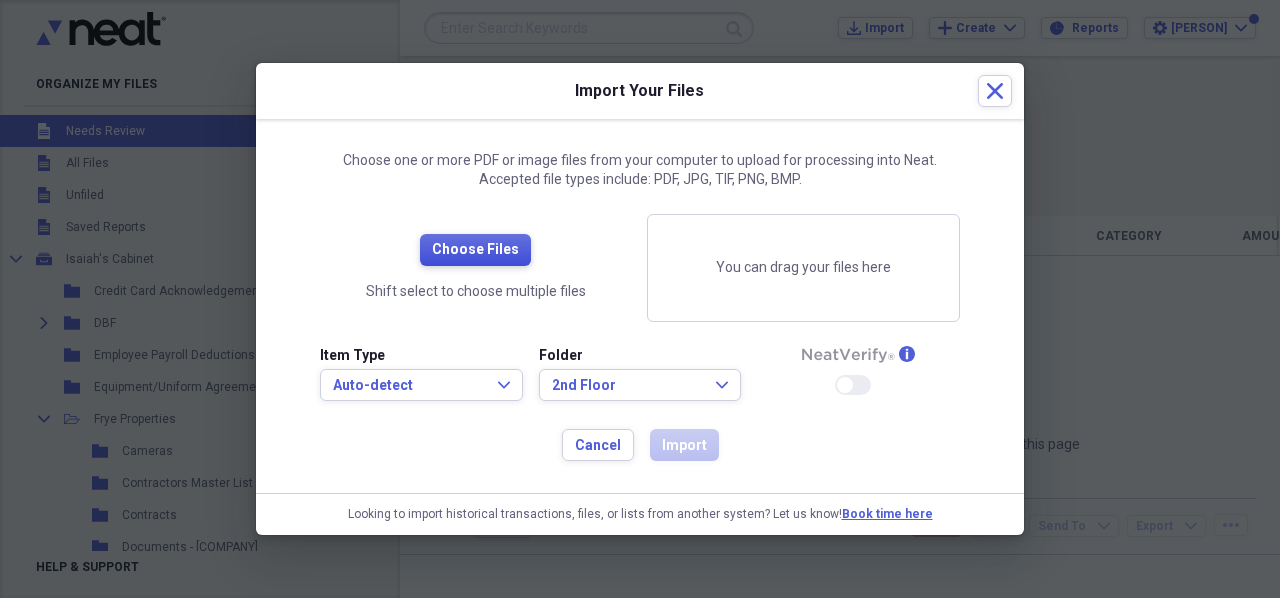 click on "Choose Files" at bounding box center (475, 250) 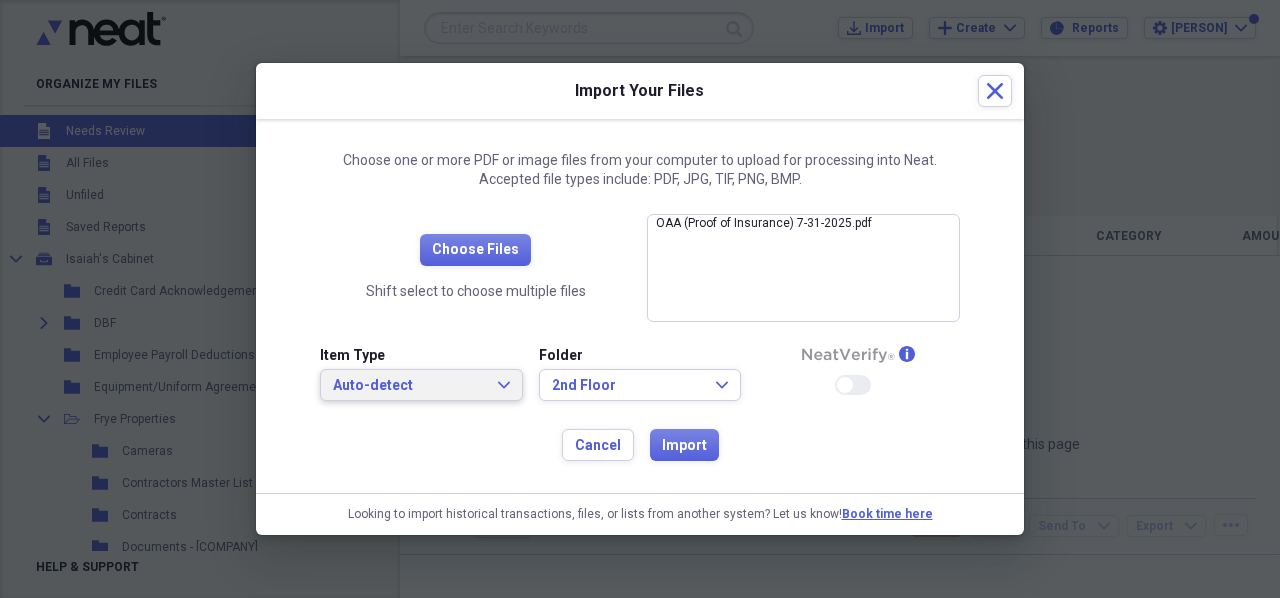 click on "Auto-detect" at bounding box center (409, 386) 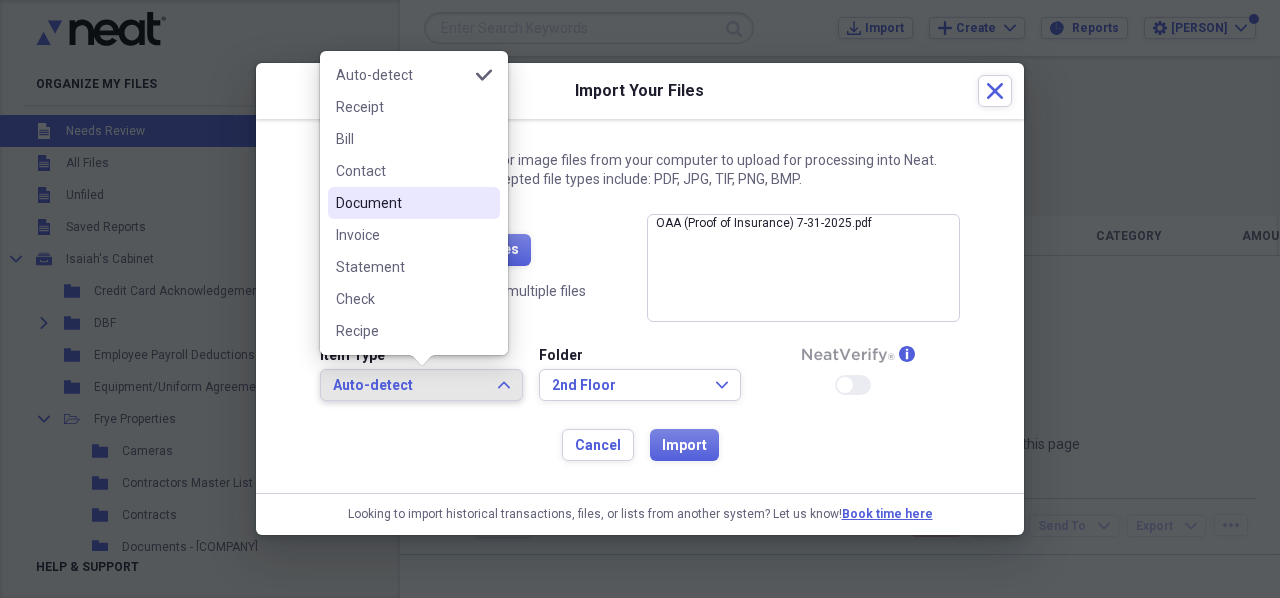 click on "Document" at bounding box center [402, 203] 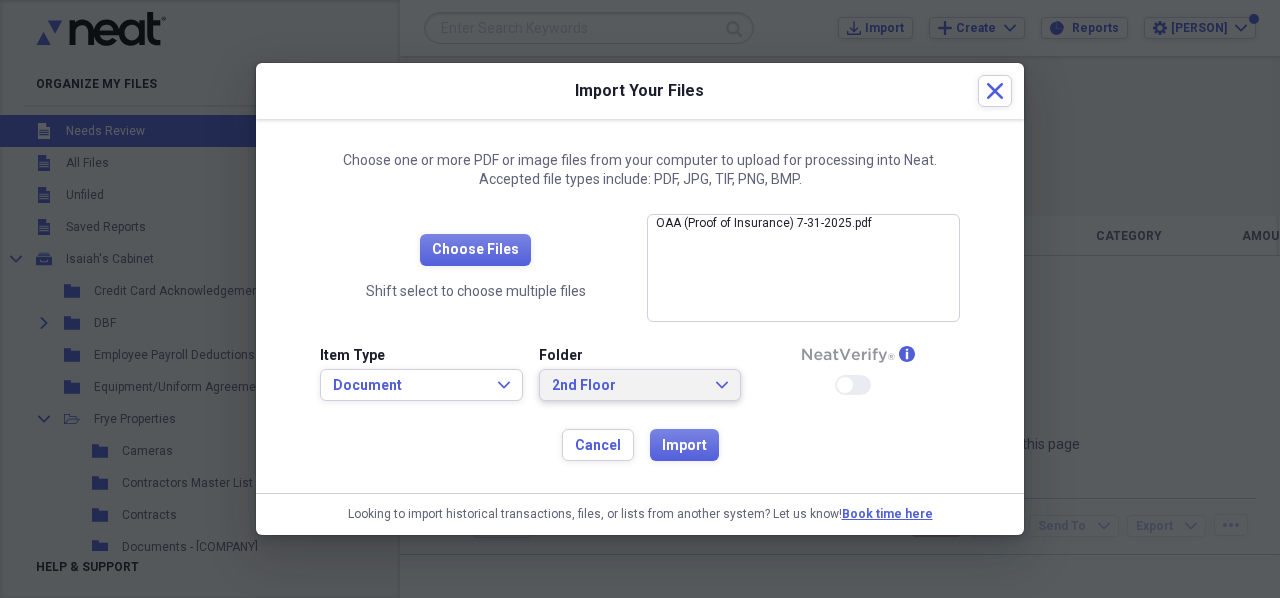 click on "2nd Floor Expand" at bounding box center (640, 386) 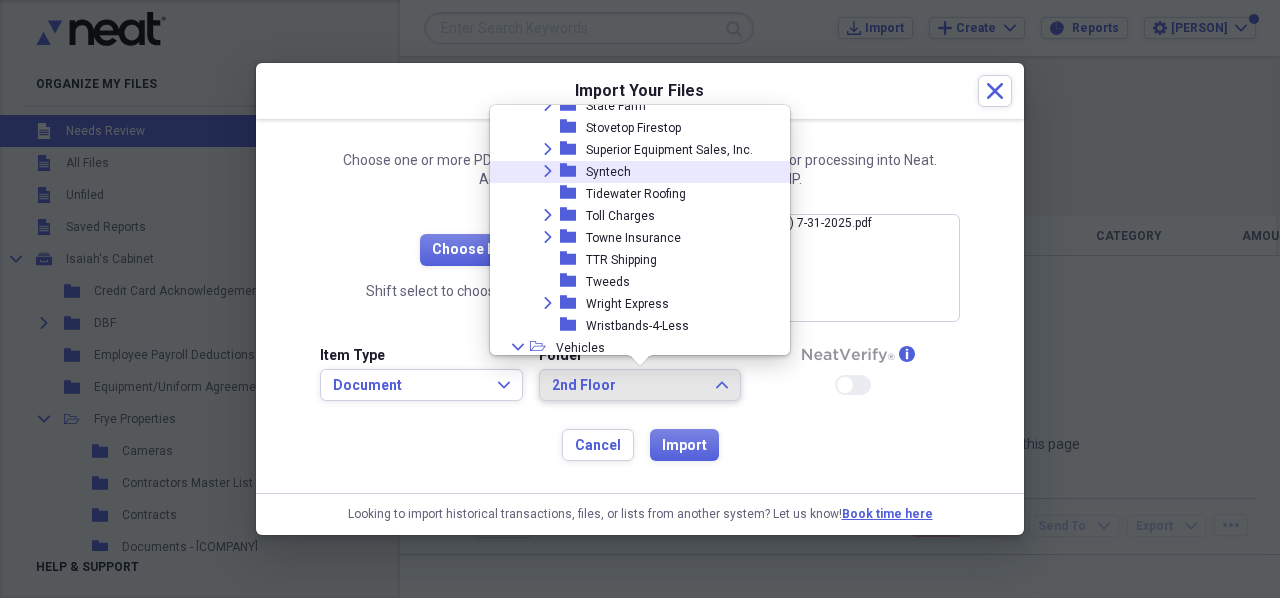 scroll, scrollTop: 3106, scrollLeft: 0, axis: vertical 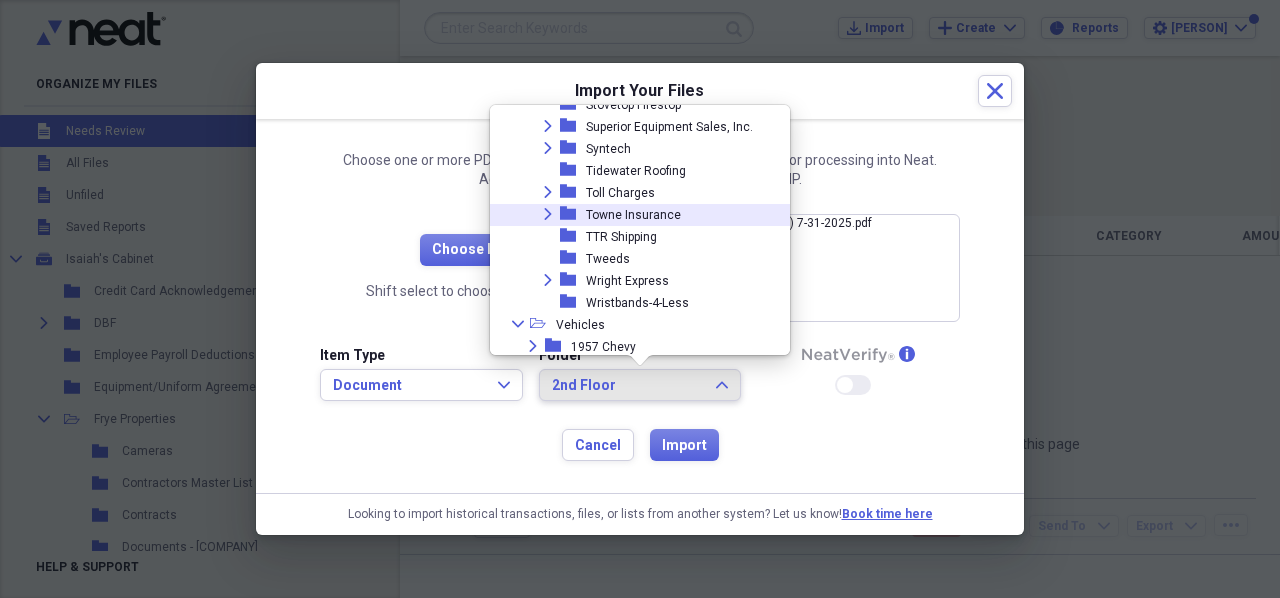click on "Expand" 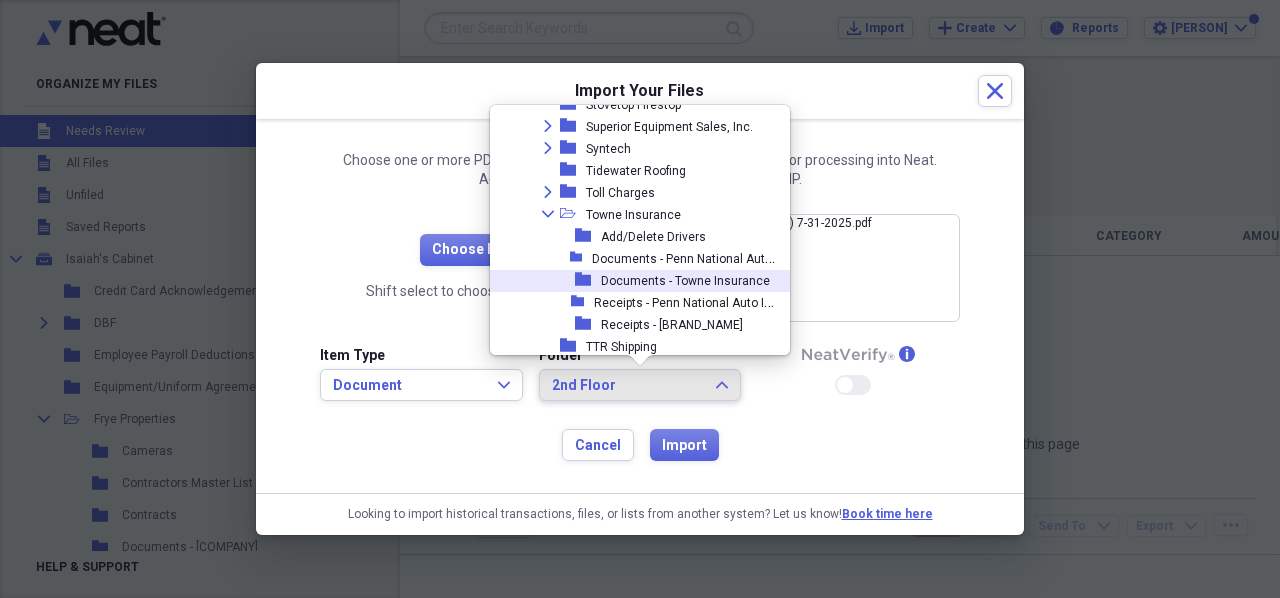 click on "Documents - Towne Insurance" at bounding box center (685, 281) 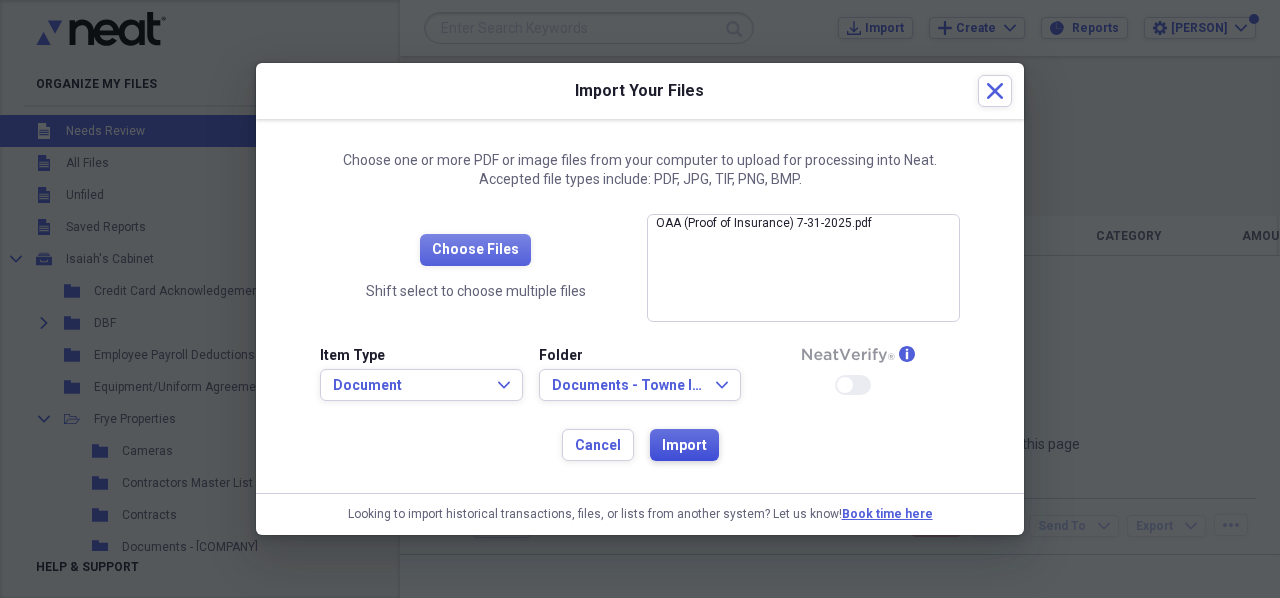 click on "Import" at bounding box center [684, 446] 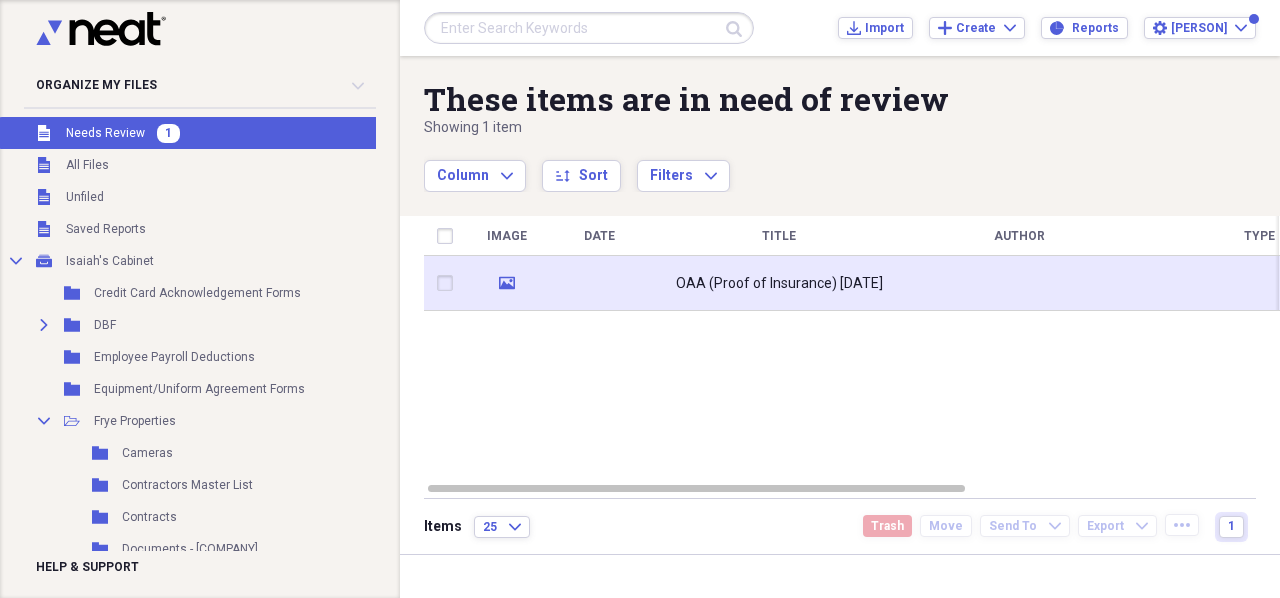 click on "OAA (Proof of Insurance) [DATE]" at bounding box center [779, 283] 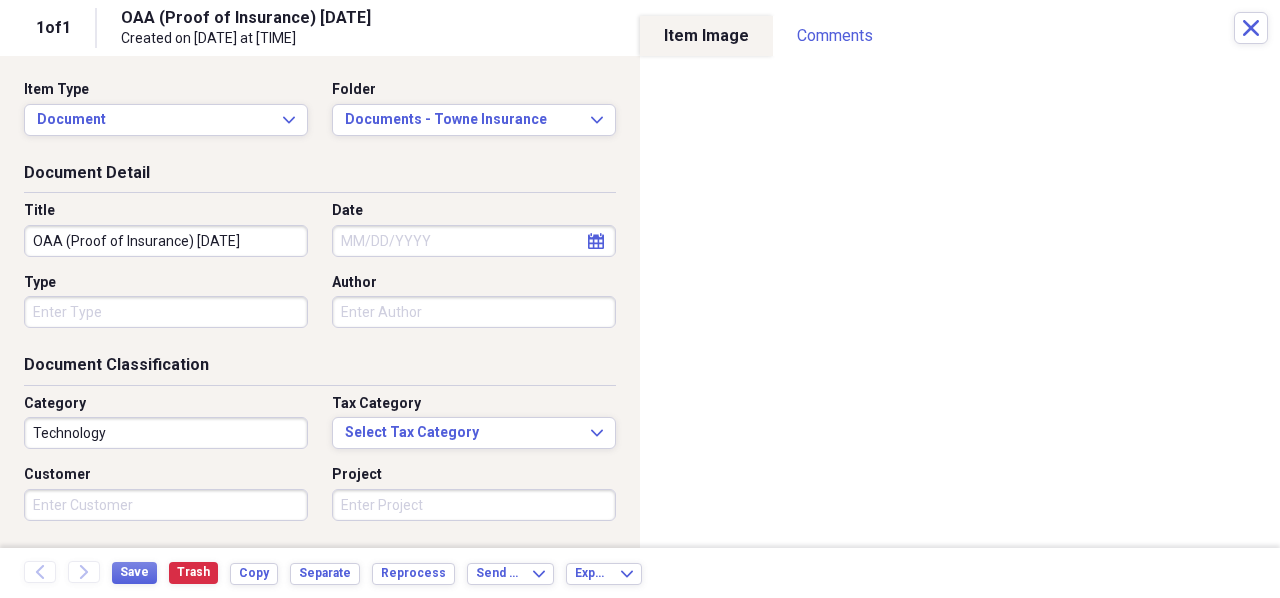 drag, startPoint x: 275, startPoint y: 243, endPoint x: -78, endPoint y: 242, distance: 353.0014 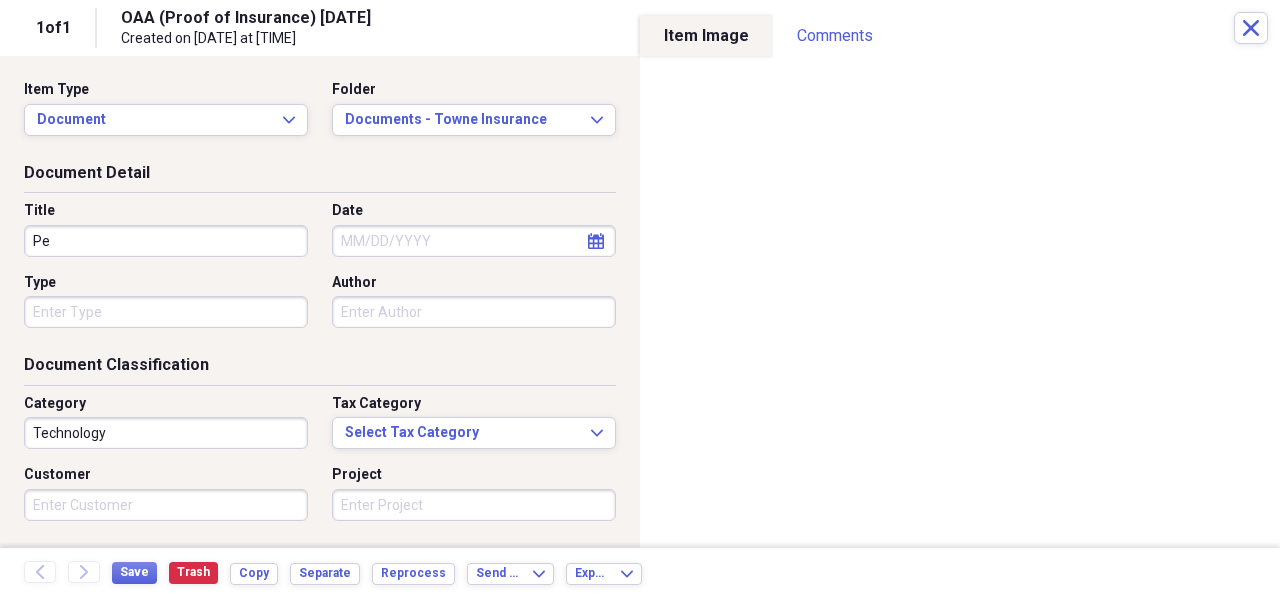 type on "P" 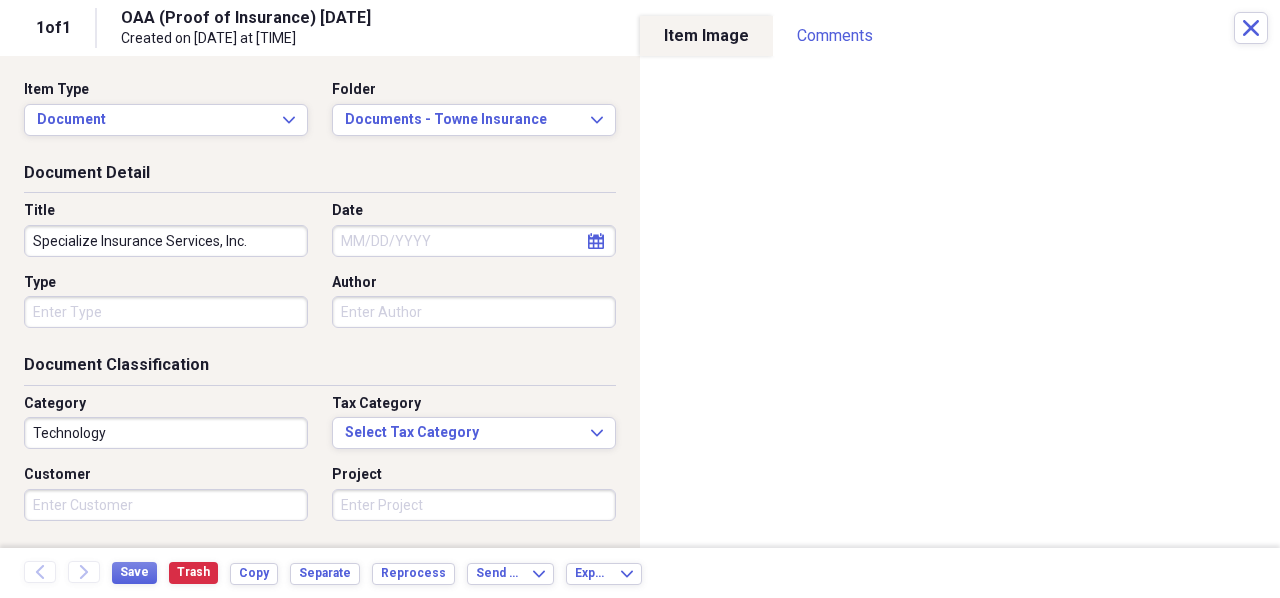 type on "Specialize Insurance Services, Inc." 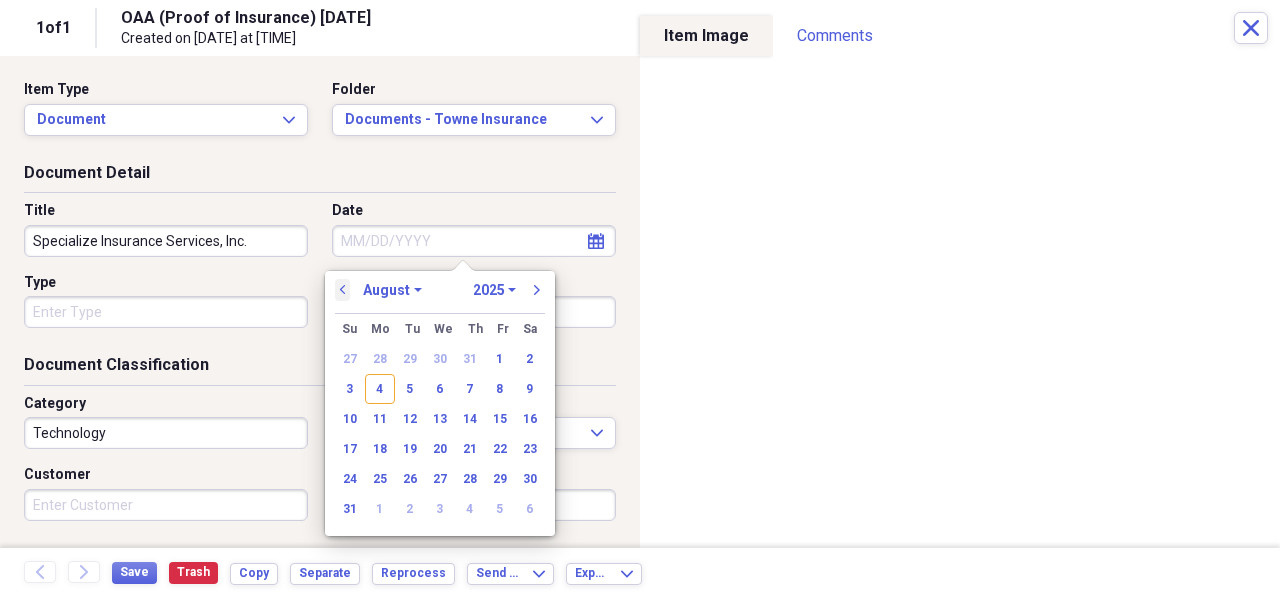 click on "previous" at bounding box center (343, 290) 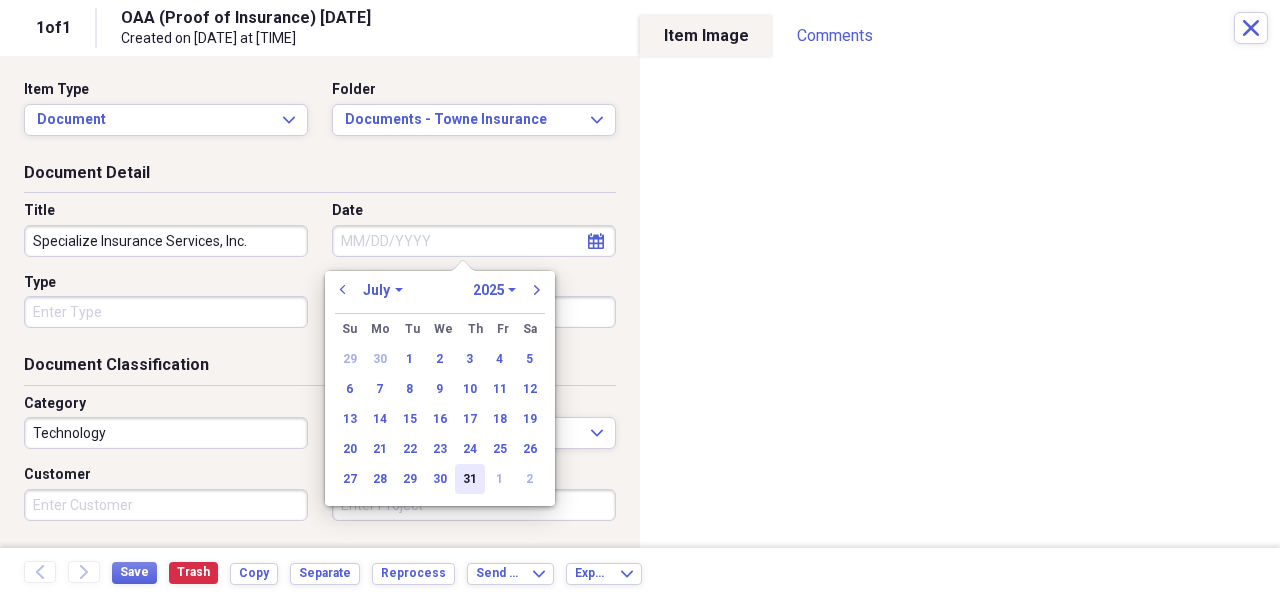 click on "31" at bounding box center [470, 479] 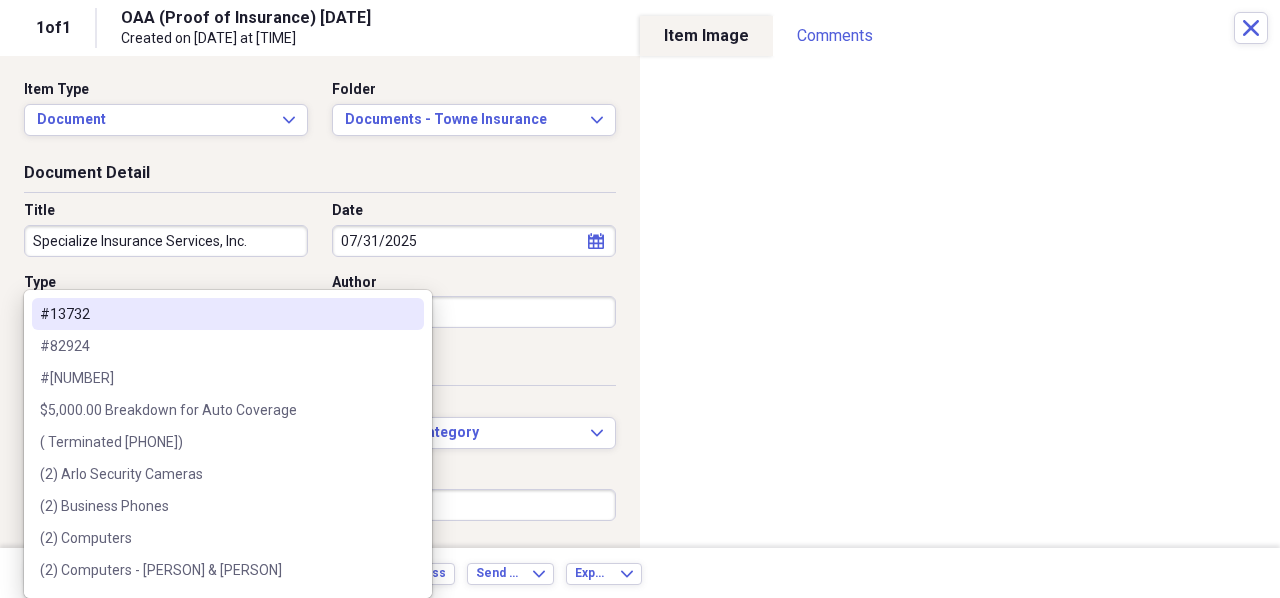 click on "Organize My Files Collapse Unfiled Needs Review Unfiled All Files Unfiled Unfiled Unfiled Saved Reports Collapse My Cabinet [PERSON]'s Cabinet Add Folder Folder Credit Card Acknowledgement Forms Add Folder Folder DBF Add Folder Folder Employee Payroll Deductions Add Folder Folder Equipment/Uniform Agreement Forms Add Folder Collapse Open Folder [PERSON] Properties Add Folder Folder Documents - [PERSON] Properties Add Folder Folder Documents sent to Properties Add Folder Folder Manuals - Instructions Add Folder Folder New Vendors/Credit Applications Add Folder Folder Product Registrations Add Folder Collapse Open Folder Properties Add Folder Collapse Open Folder 300 Freemason Associates Add Folder Folder Ground Visitation Reports Add Folder Folder Office Furniture Add Folder Folder Office Supplies Add Folder Expand Folder Office/Computer Equipment Add Folder Folder Software Add Folder Folder TFA - Documents Add Folder" at bounding box center [640, 299] 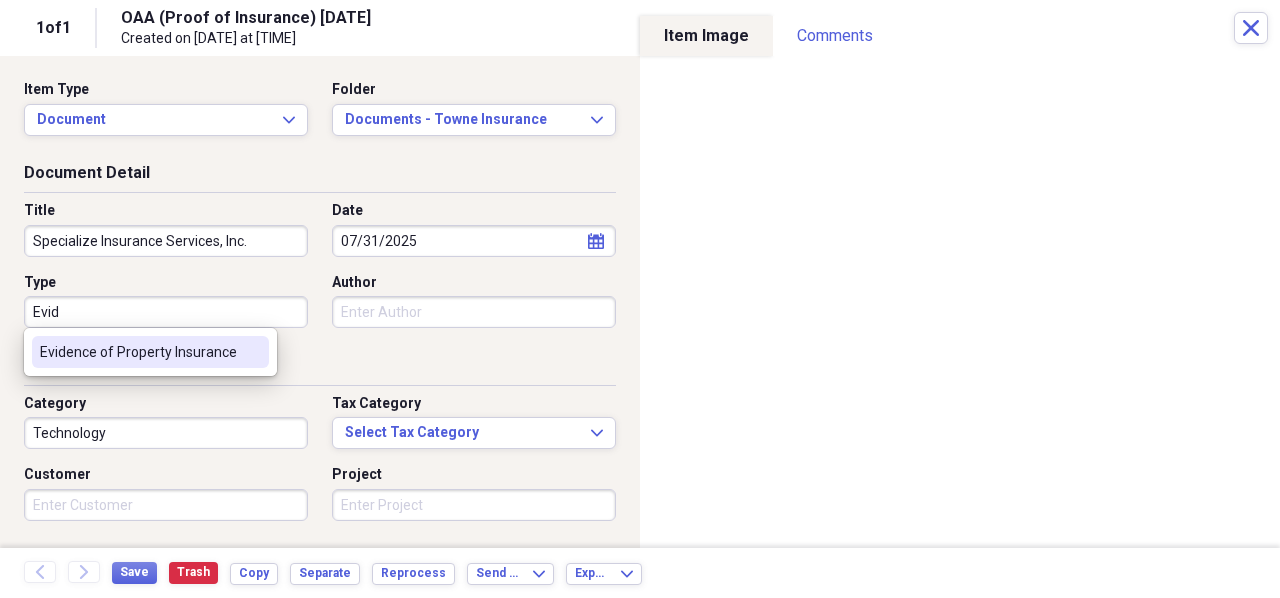 click on "Evidence of Property Insurance" at bounding box center (138, 352) 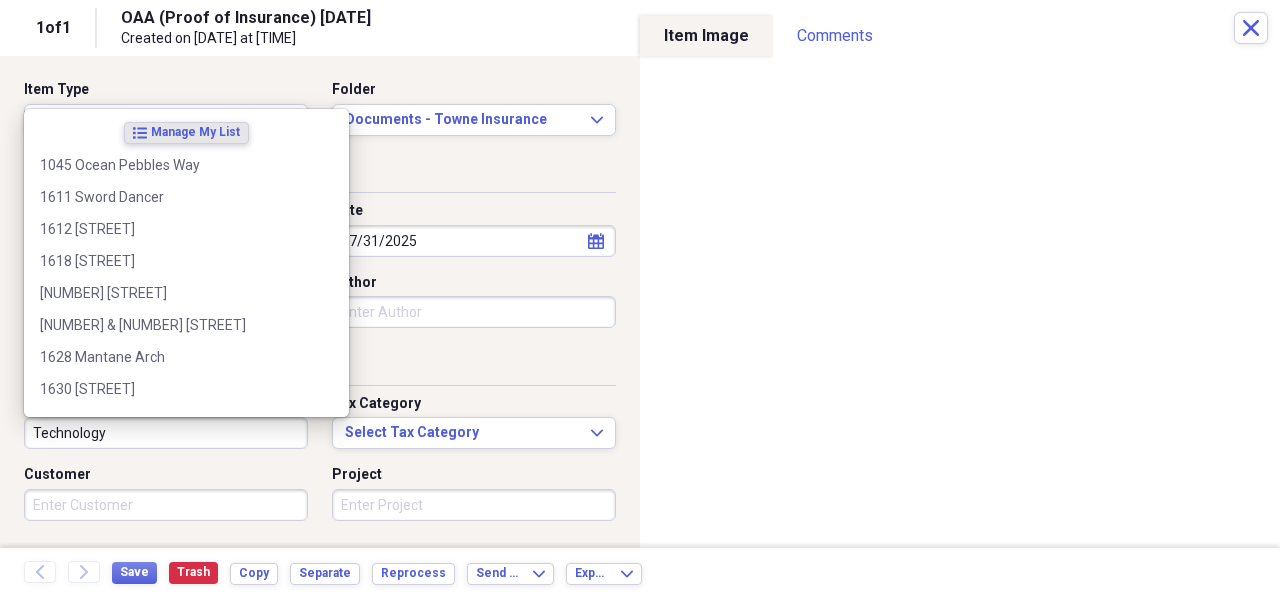 click on "Technology" at bounding box center (166, 433) 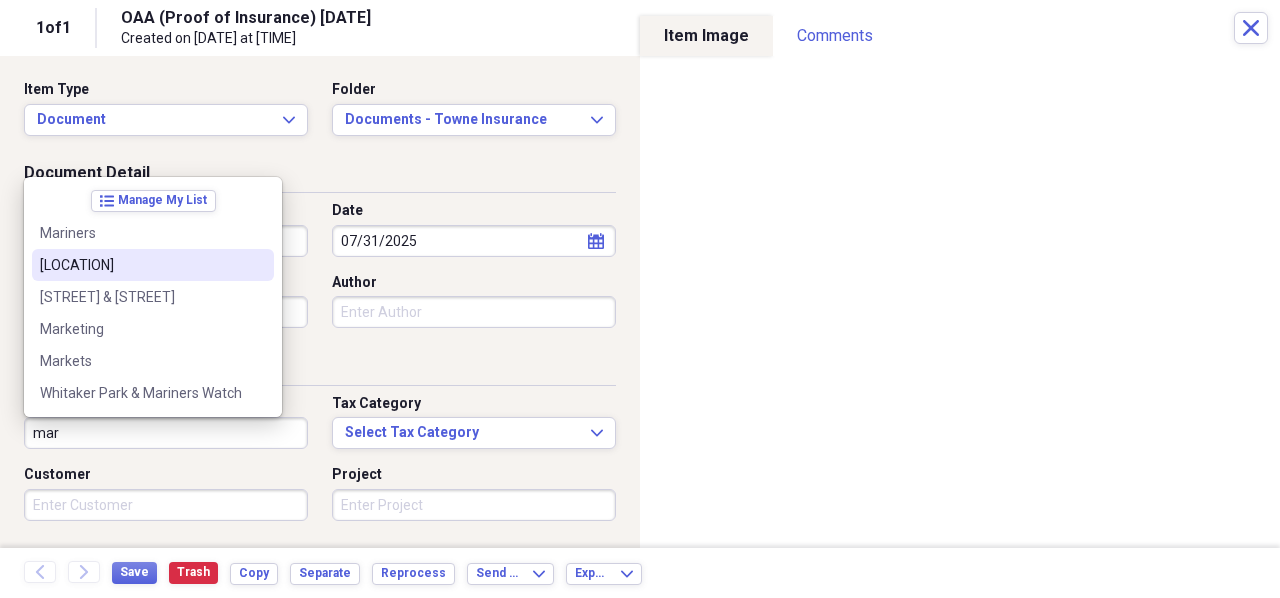 click on "[LOCATION]" at bounding box center [141, 265] 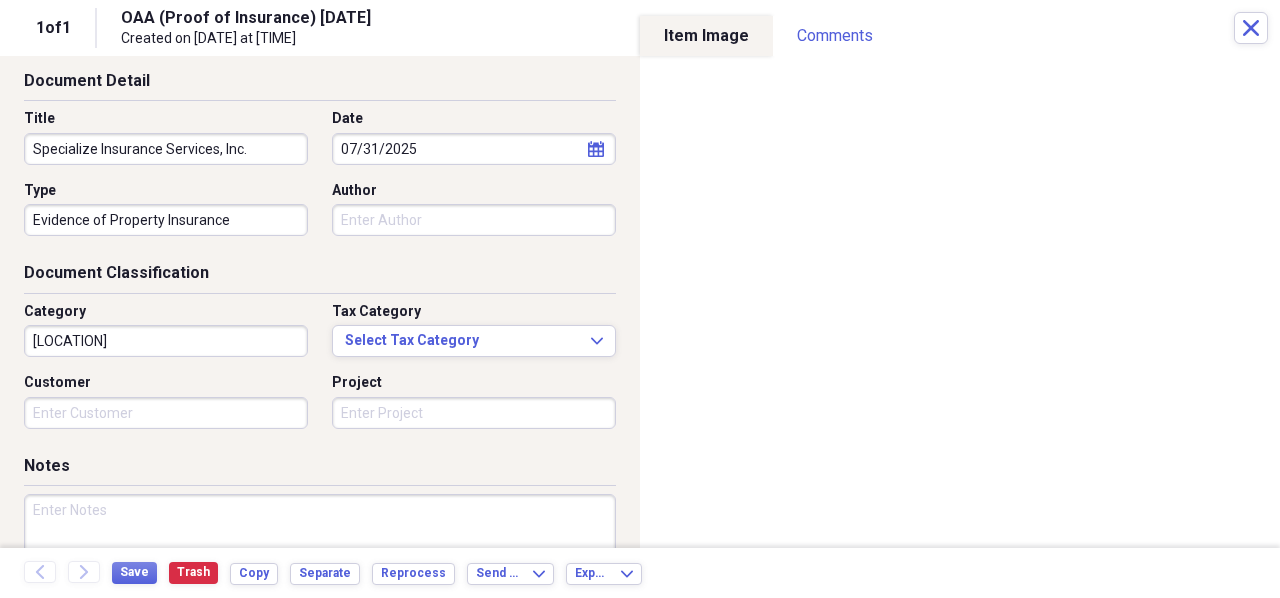 scroll, scrollTop: 200, scrollLeft: 0, axis: vertical 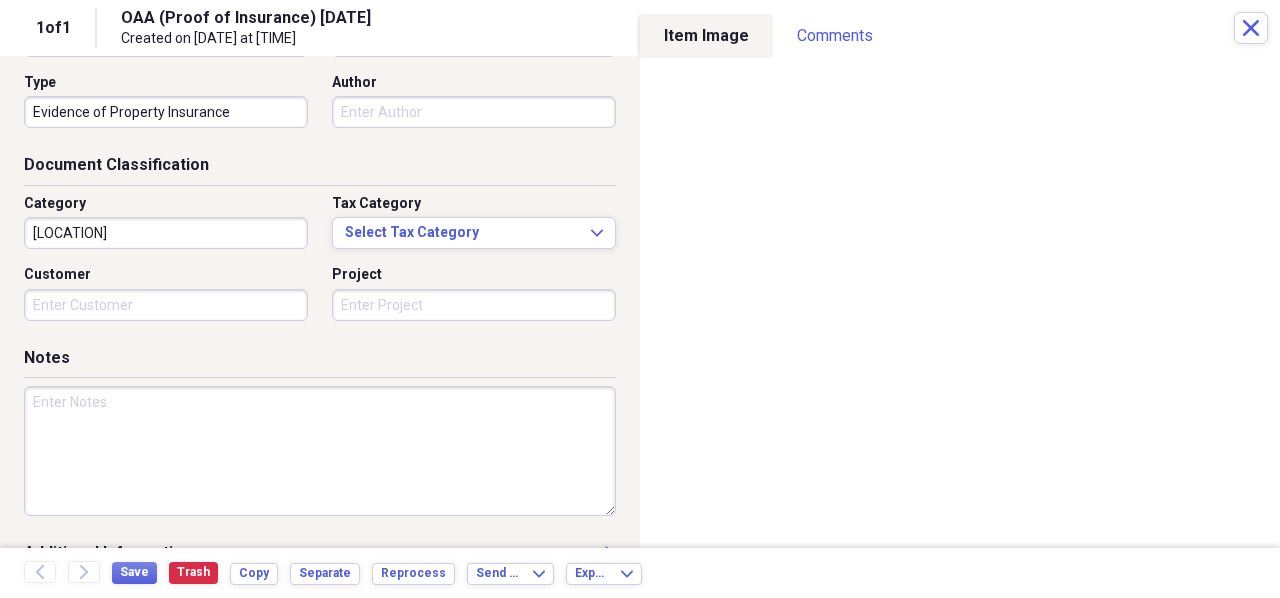 click at bounding box center [320, 451] 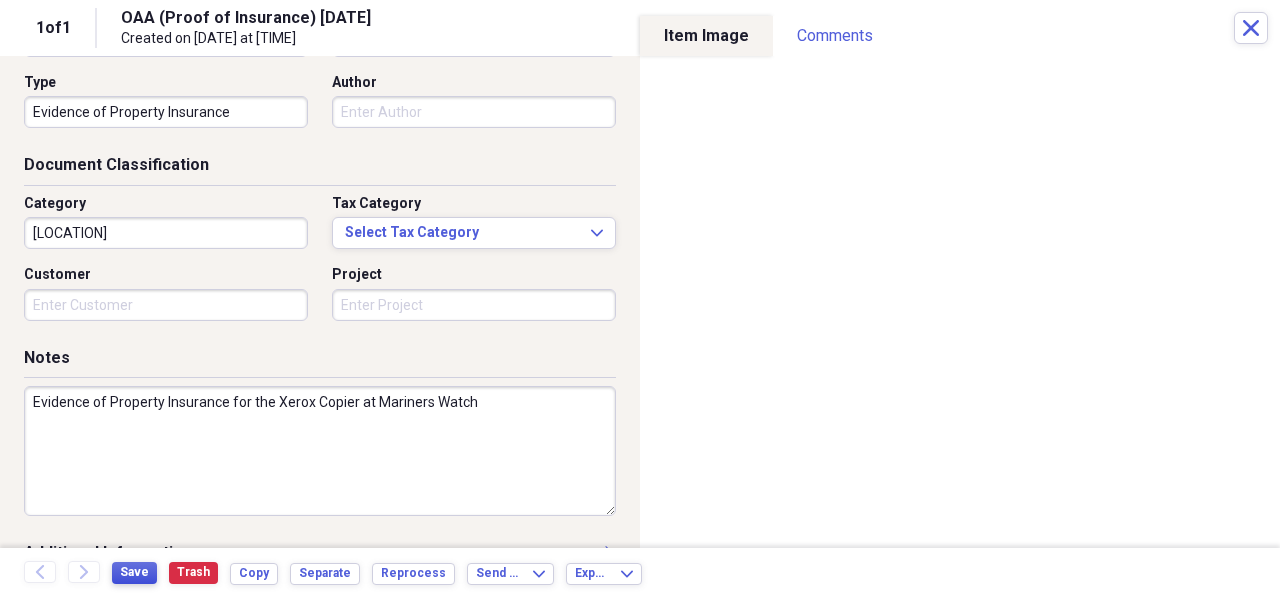 type on "Evidence of Property Insurance for the Xerox Copier at Mariners Watch" 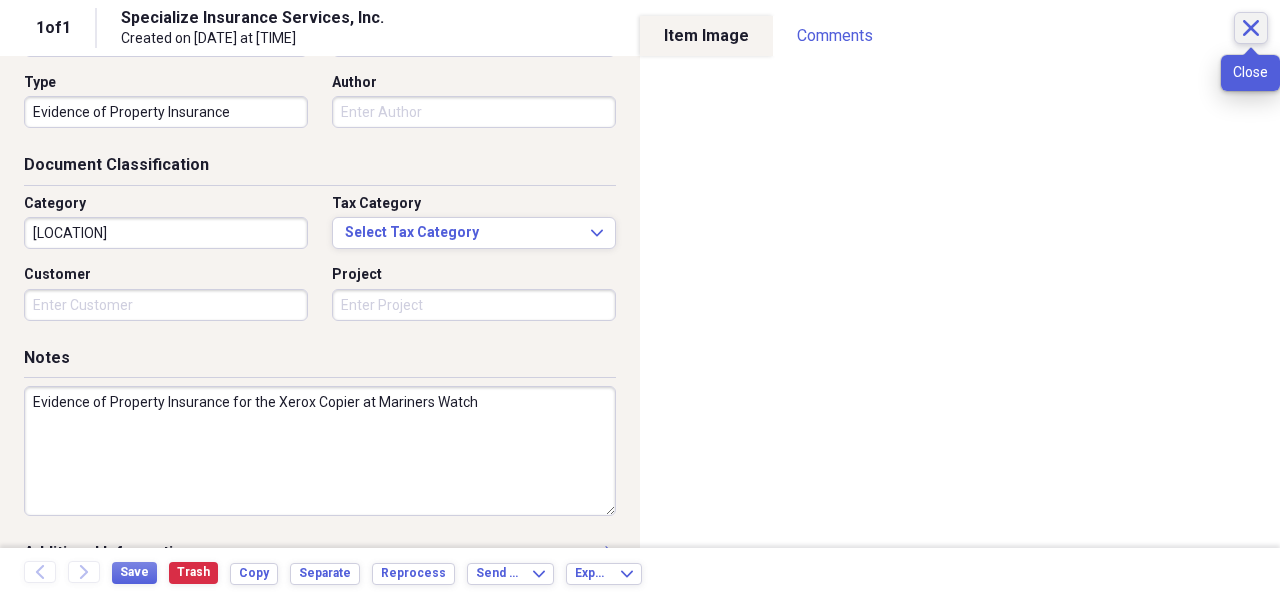 click on "Close" 